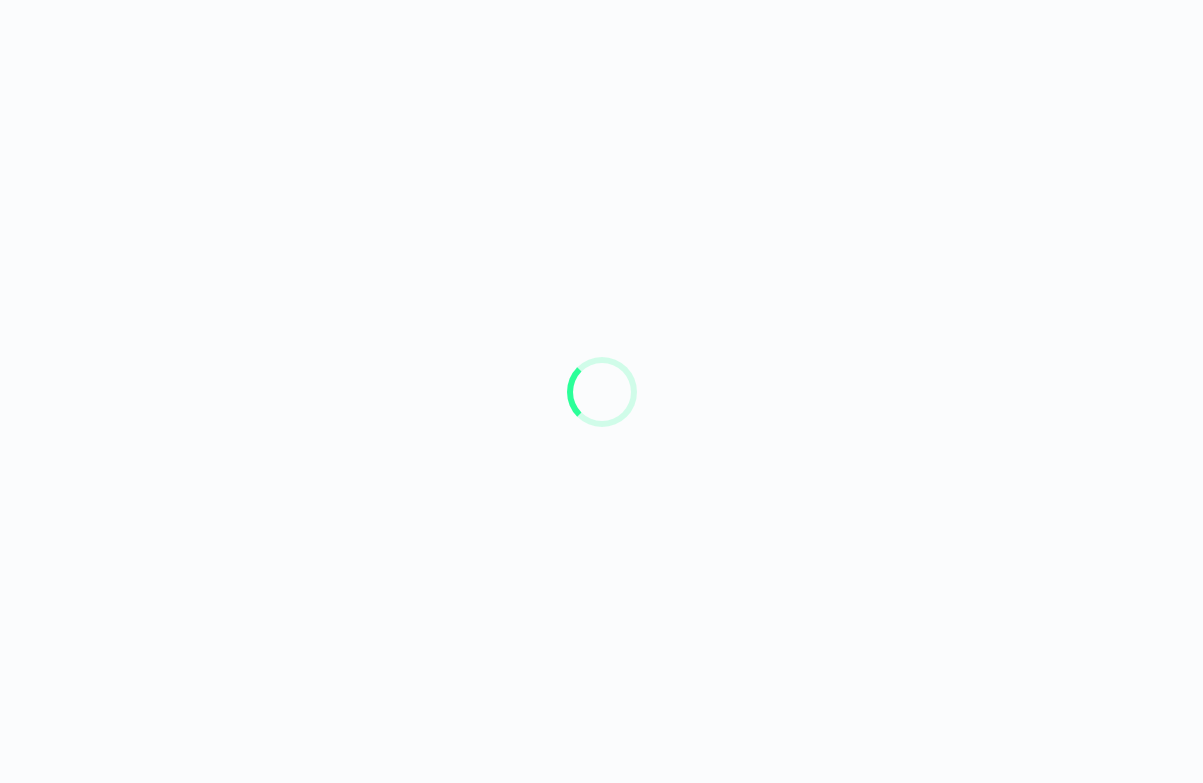 scroll, scrollTop: 0, scrollLeft: 0, axis: both 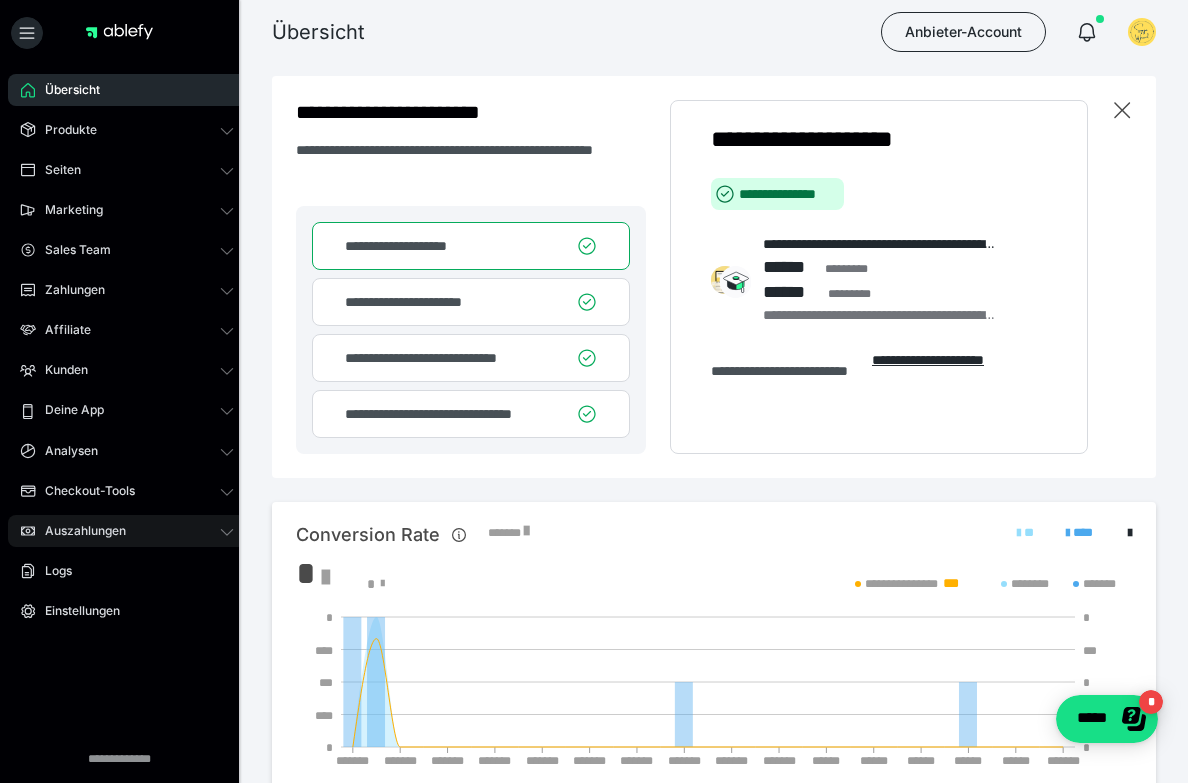 click on "Auszahlungen" at bounding box center (127, 531) 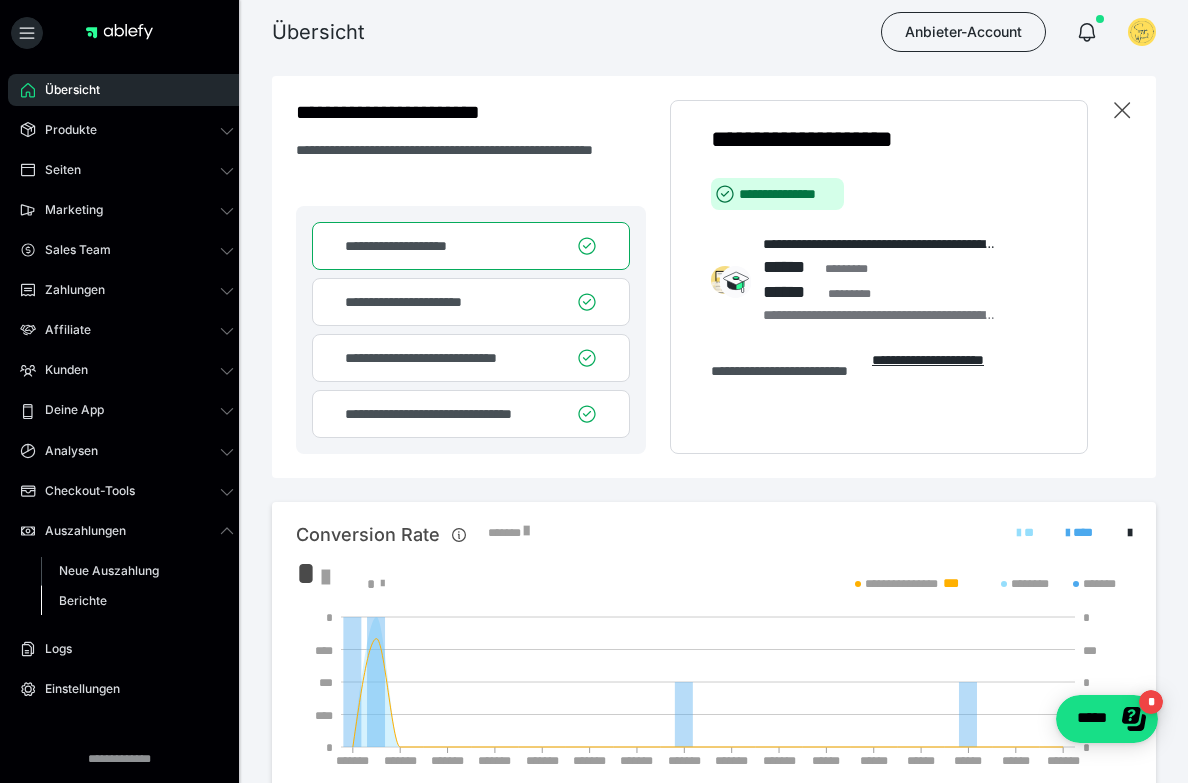 click on "Berichte" at bounding box center (137, 601) 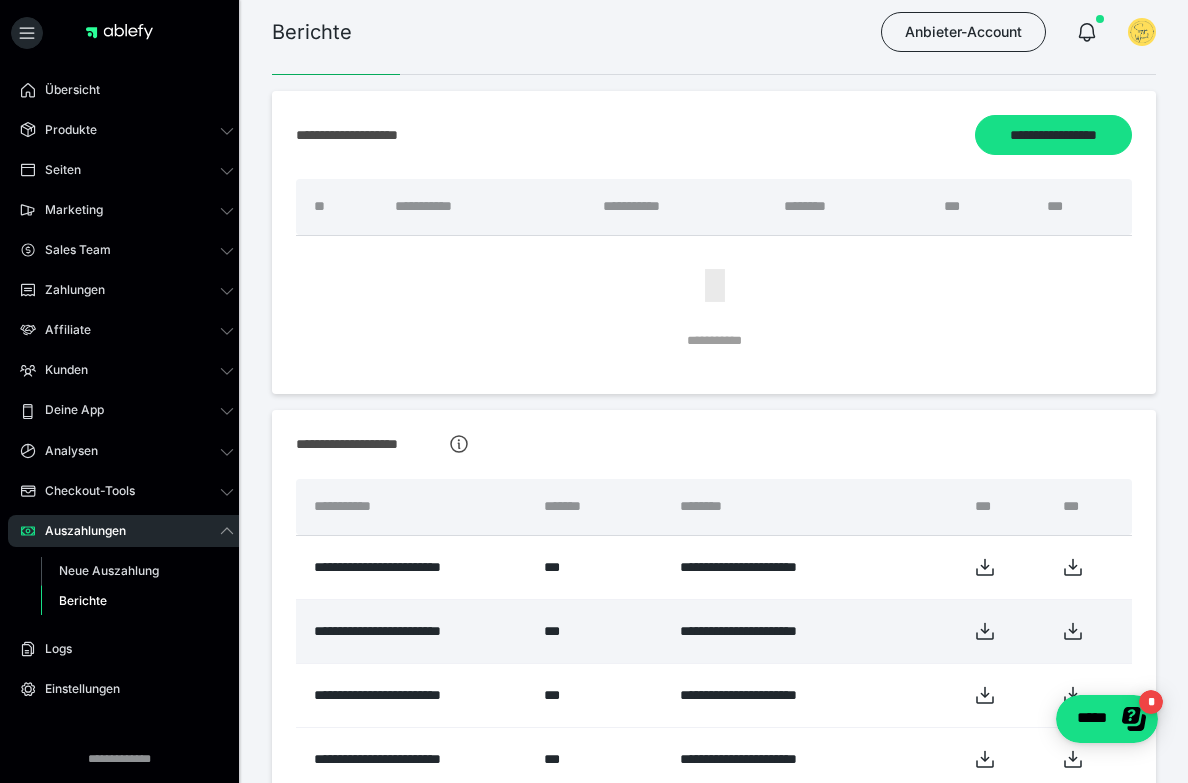 scroll, scrollTop: 160, scrollLeft: 0, axis: vertical 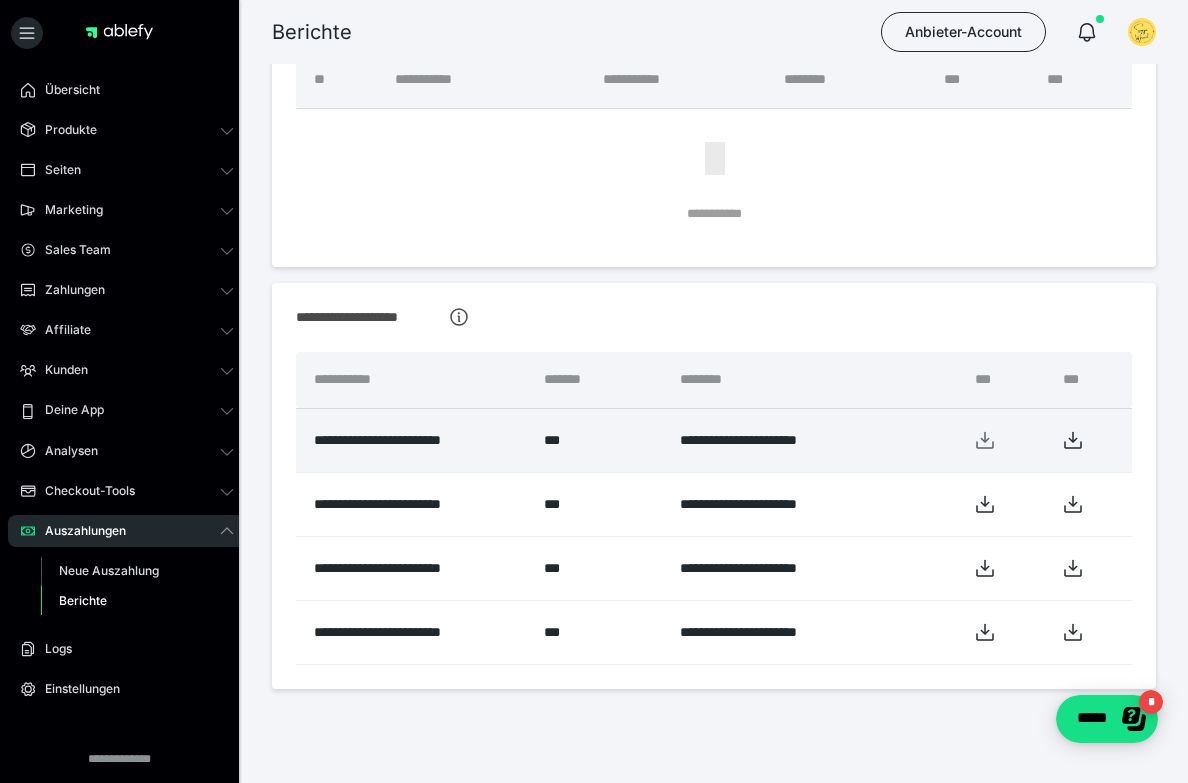 click 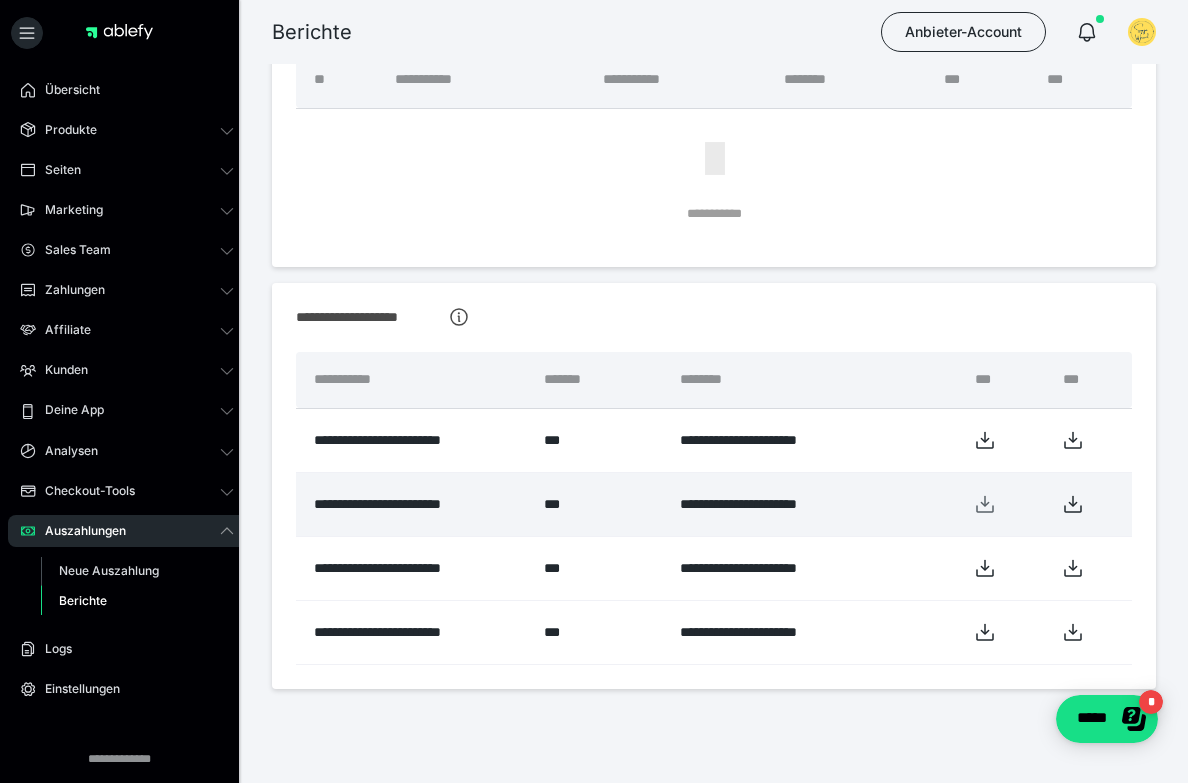 click 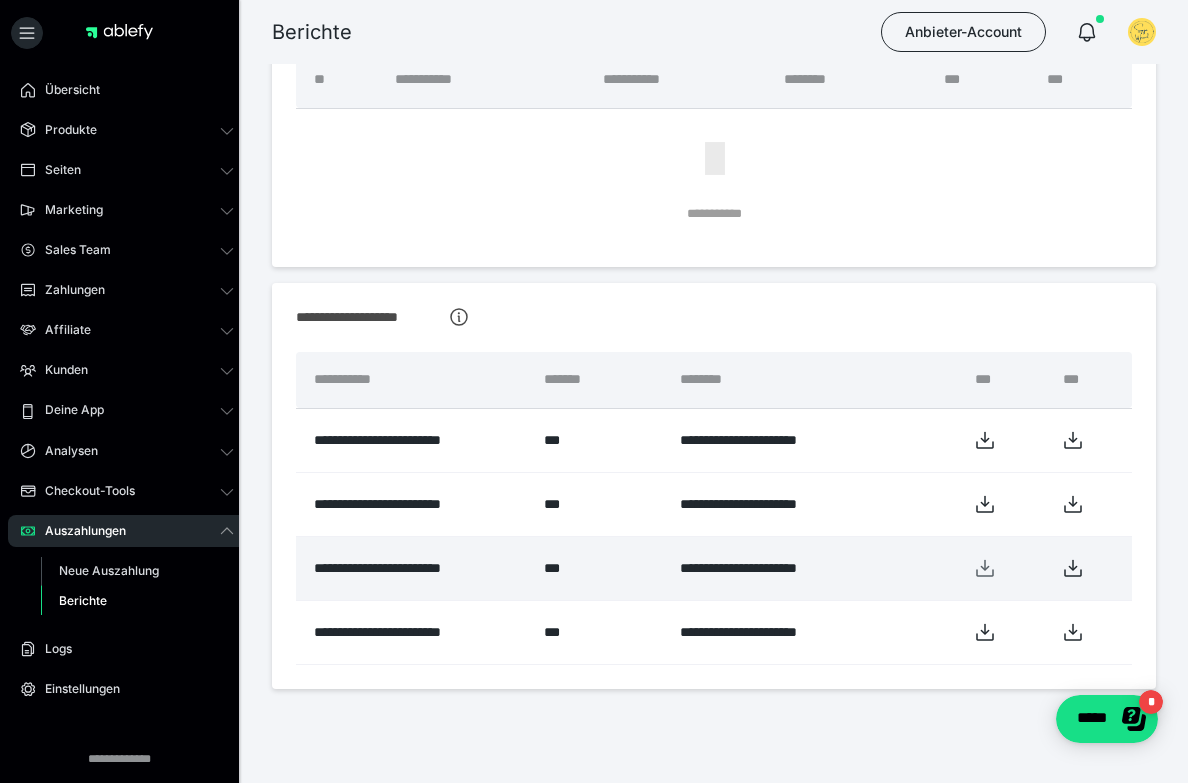 click at bounding box center [1003, 568] 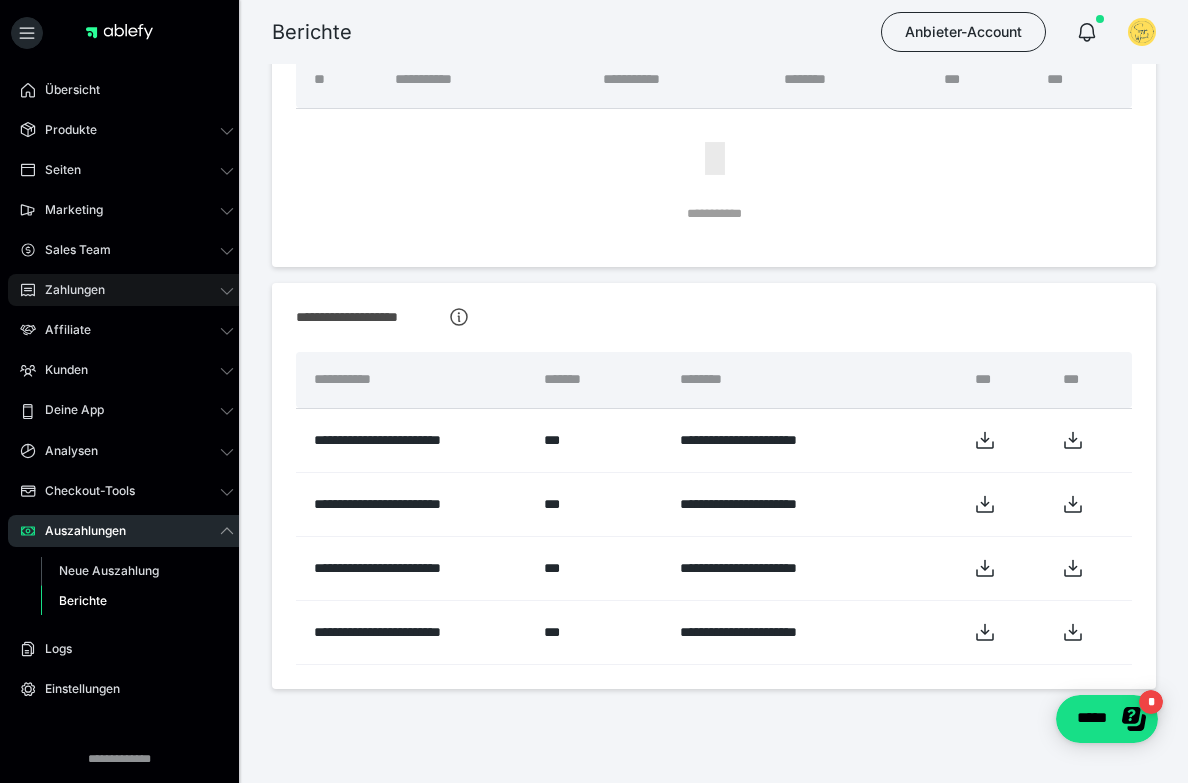 click on "Zahlungen" at bounding box center (127, 290) 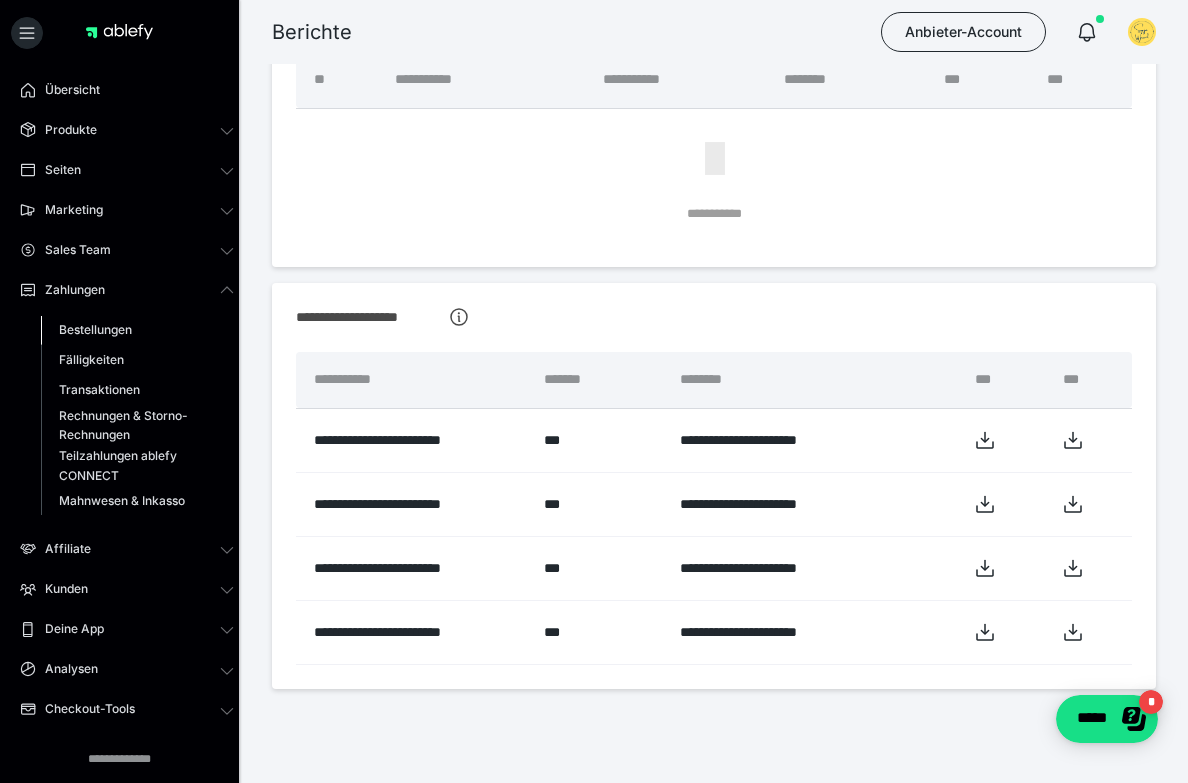 click on "Bestellungen" at bounding box center (137, 330) 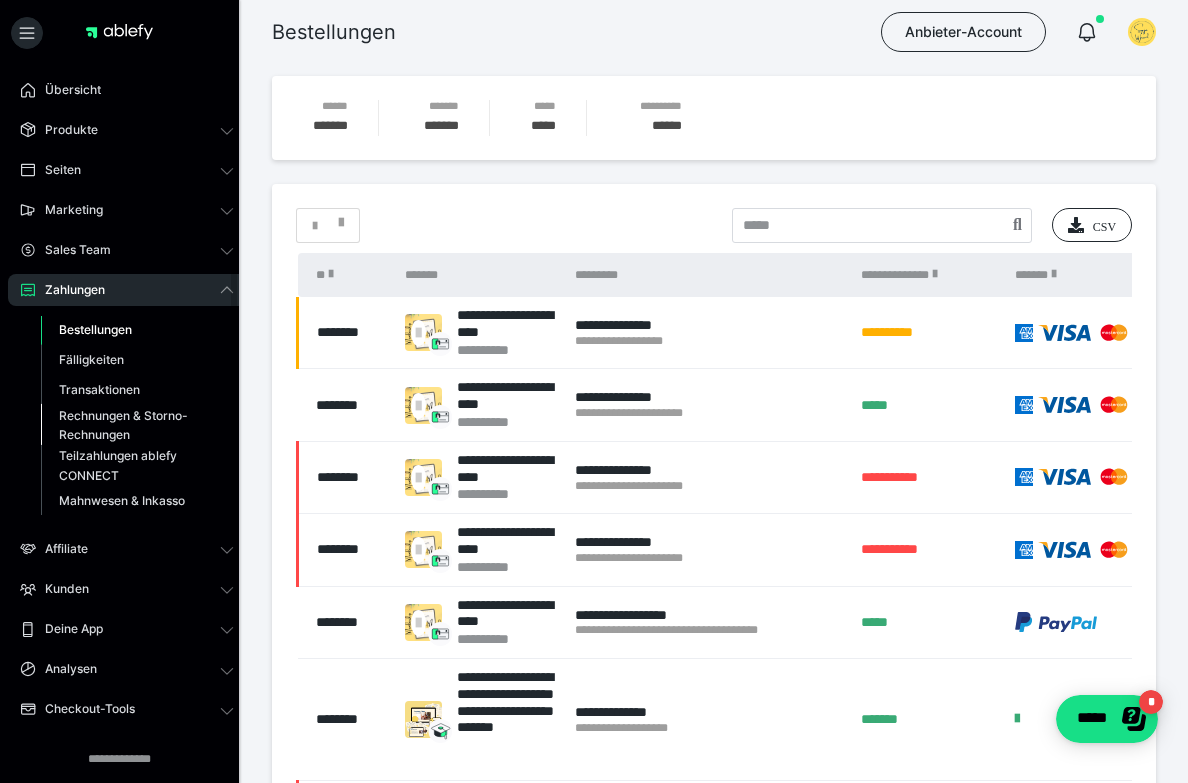 click on "Rechnungen & Storno-Rechnungen" at bounding box center [126, 425] 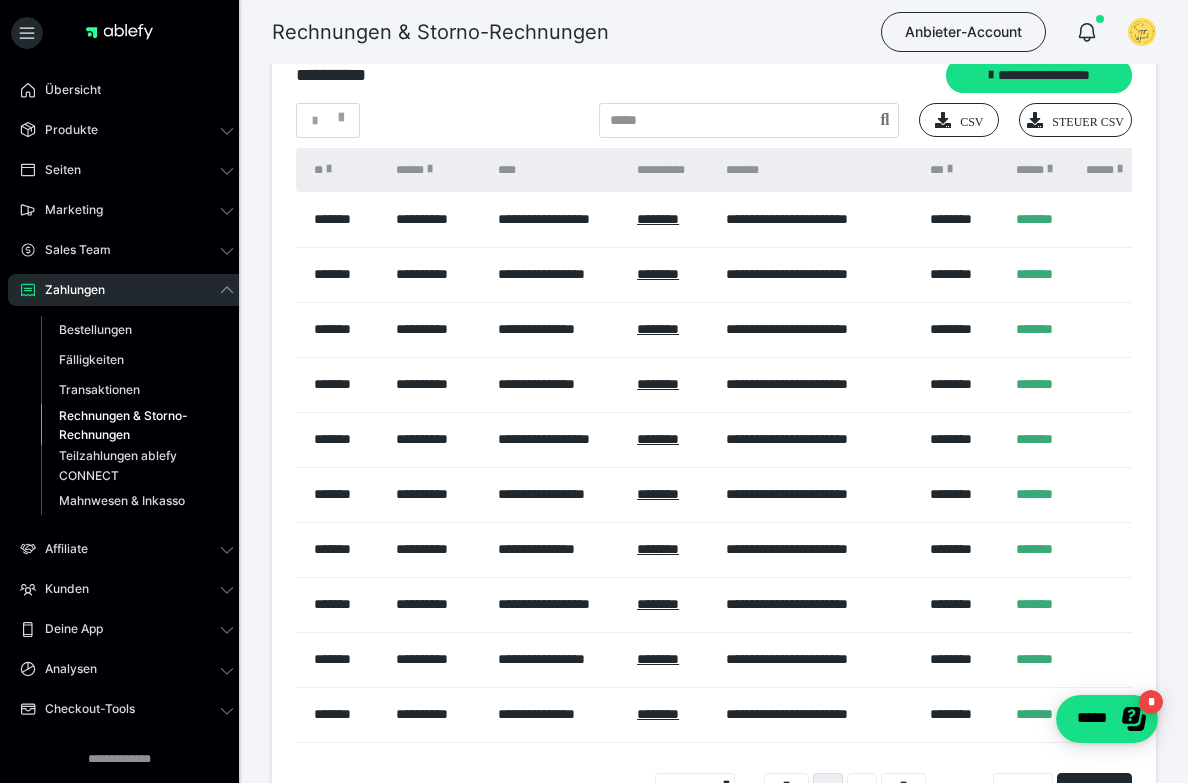 scroll, scrollTop: 308, scrollLeft: 0, axis: vertical 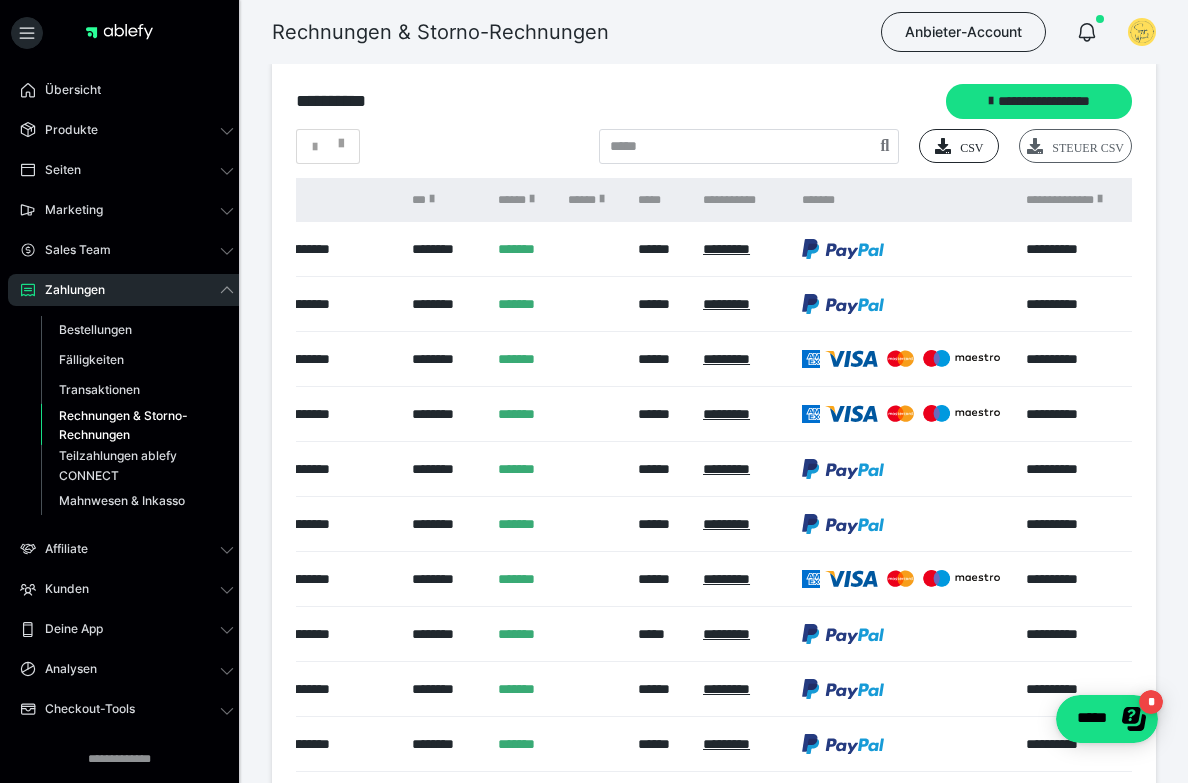 click on "Steuer CSV" at bounding box center (1075, 146) 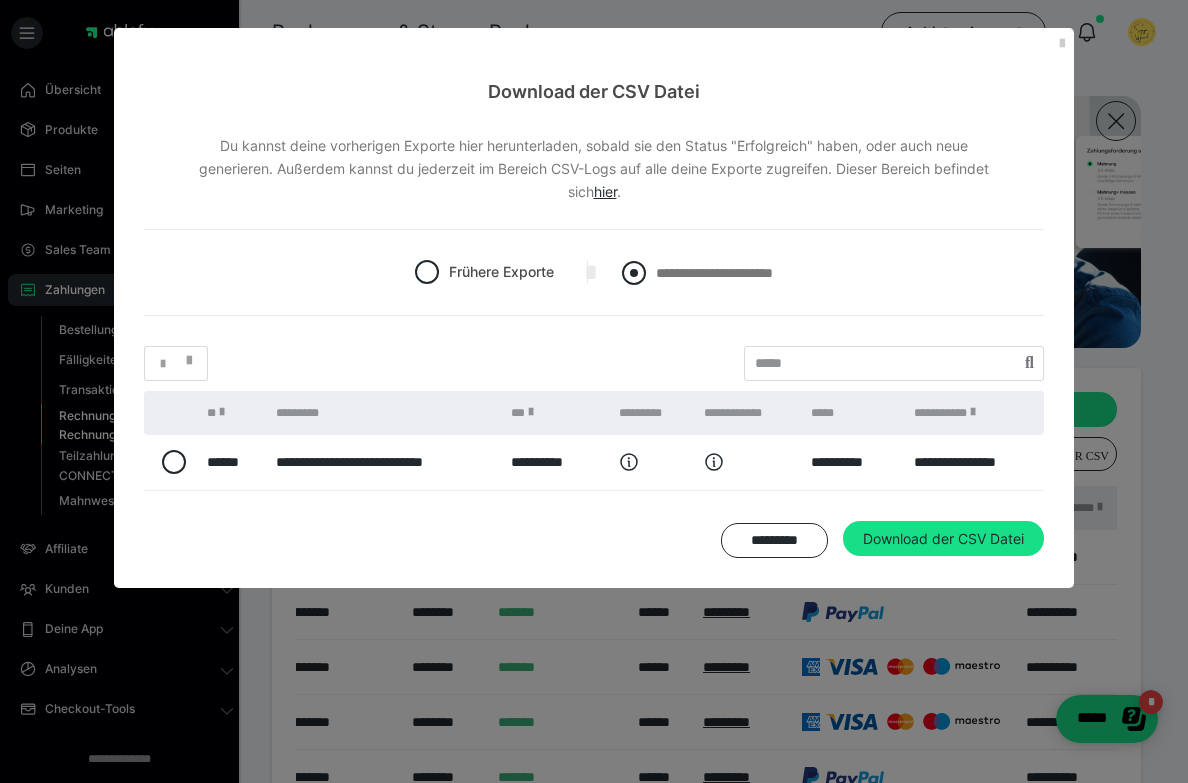 click on "**********" at bounding box center (714, 273) 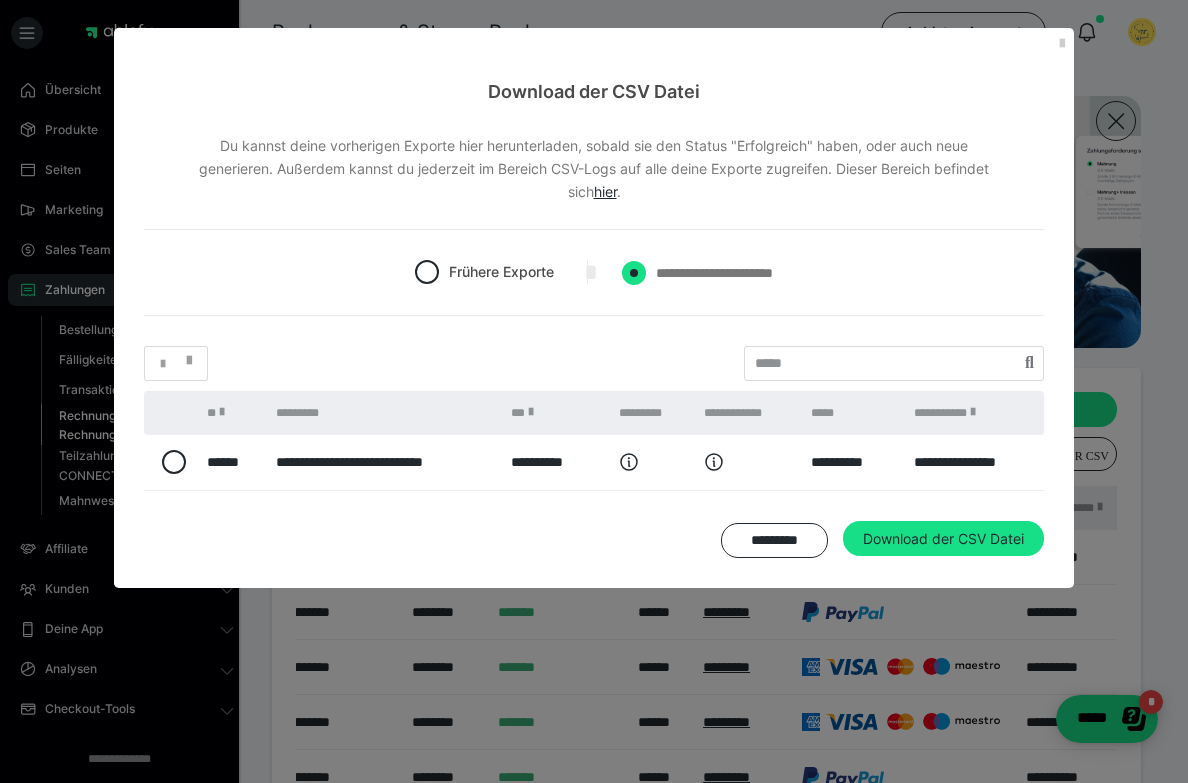 radio on "****" 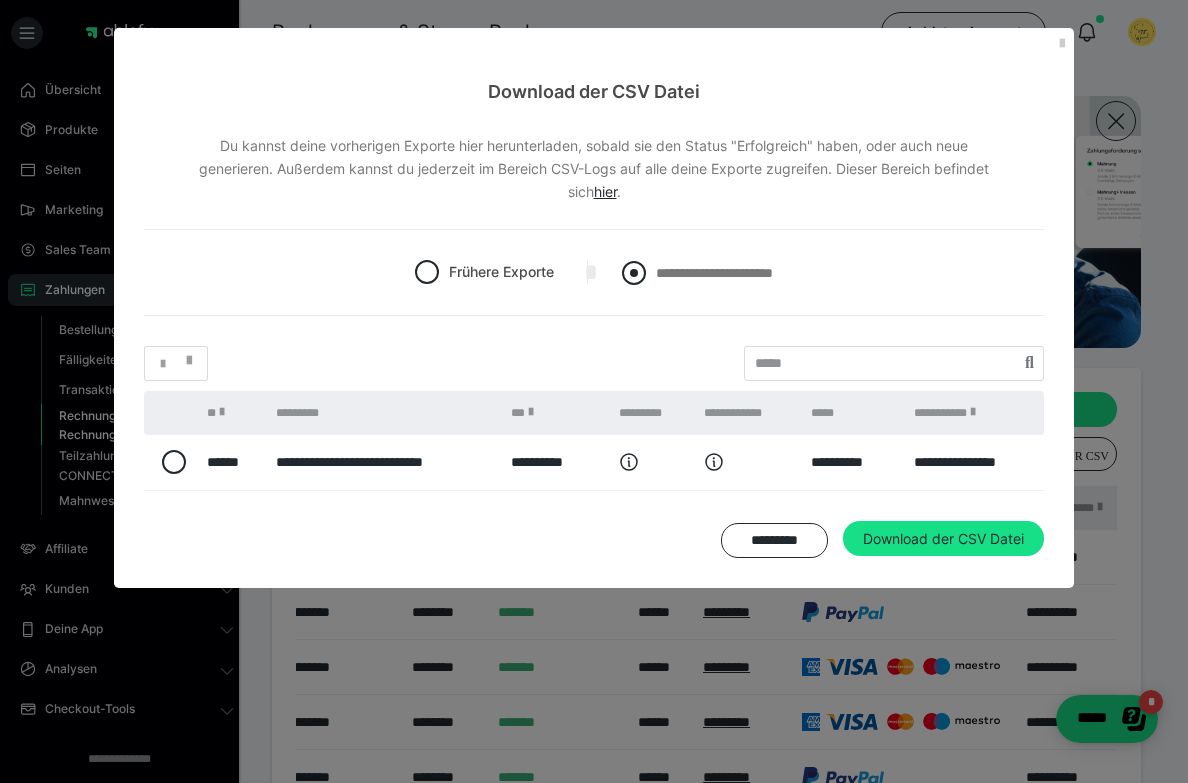 radio on "*****" 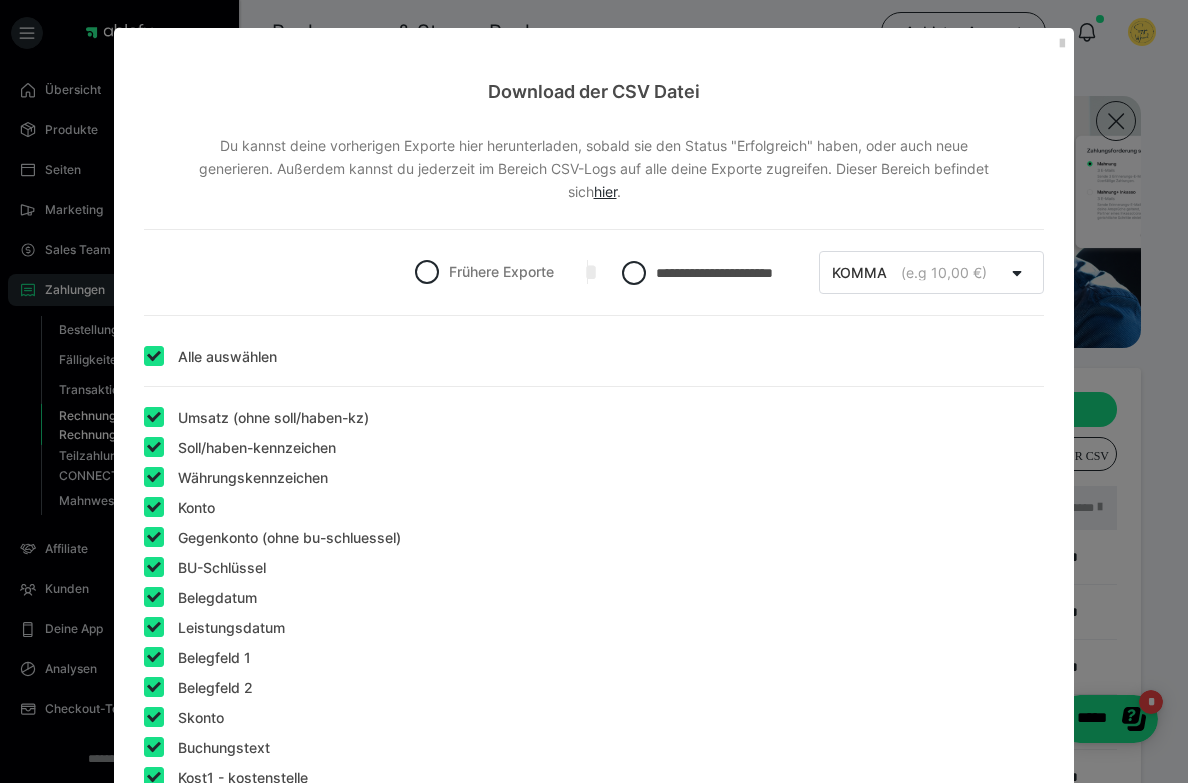 click at bounding box center [154, 447] 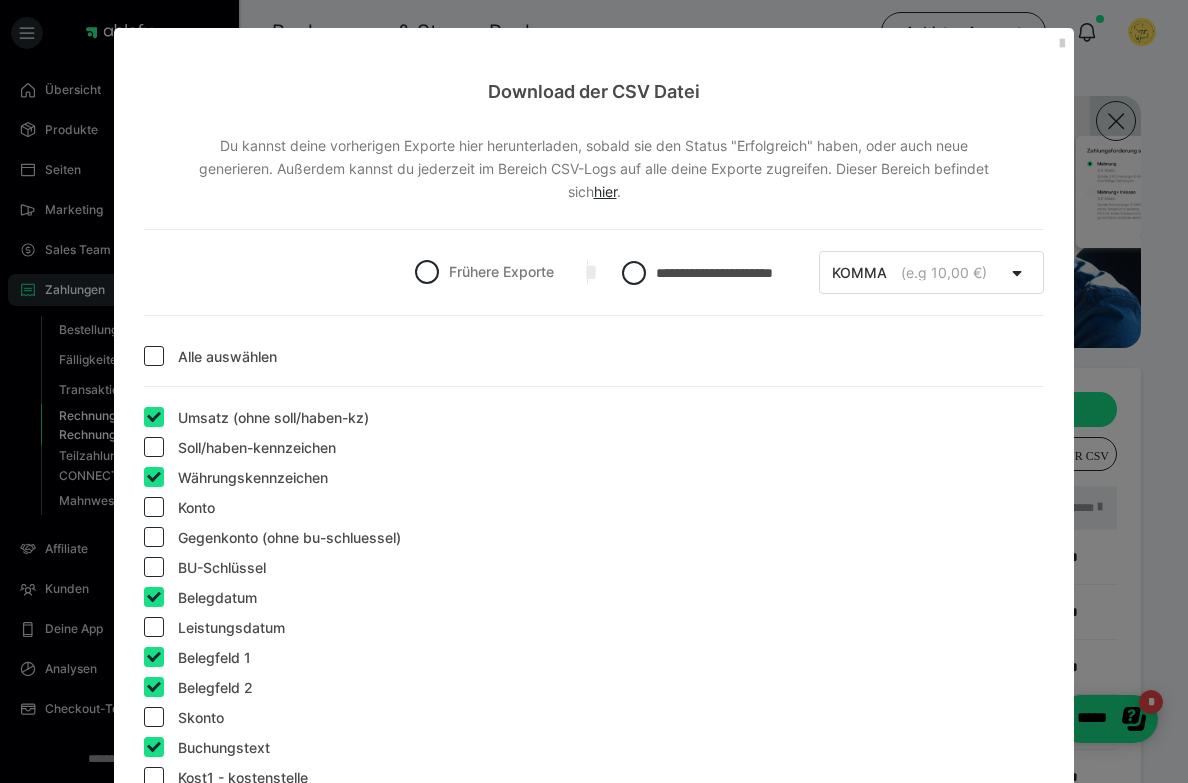 checkbox on "false" 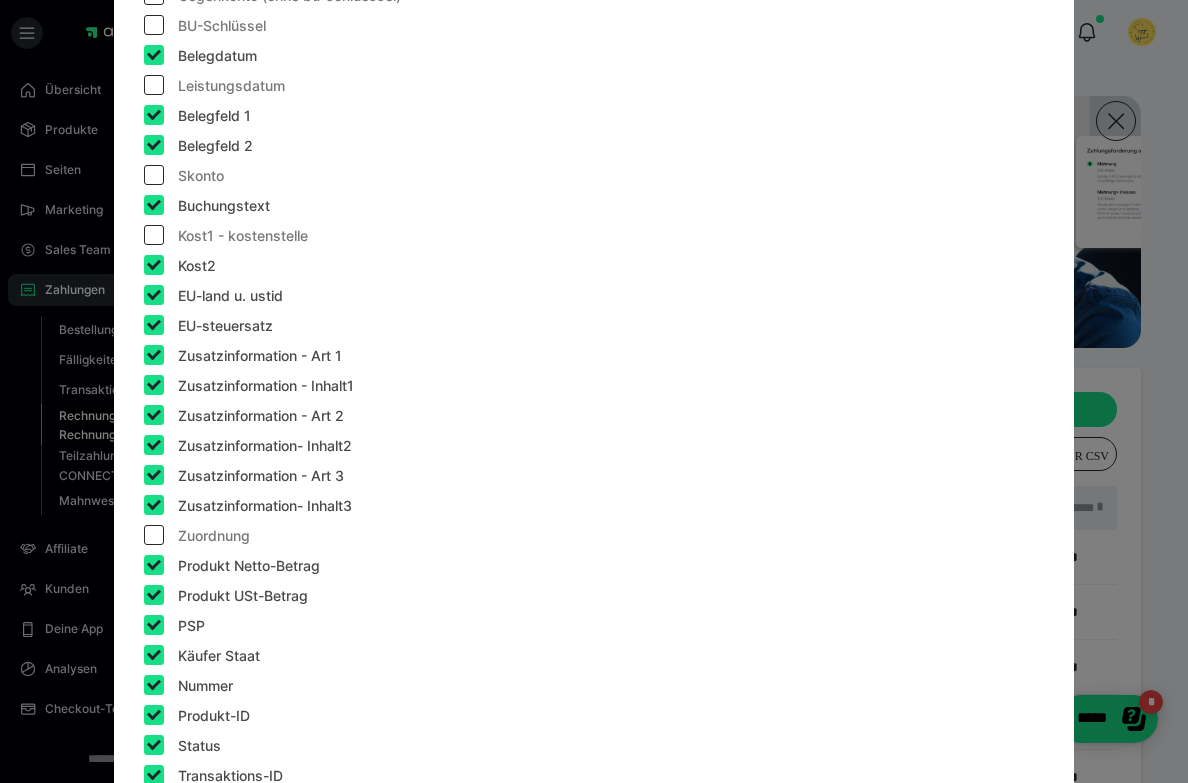 scroll, scrollTop: 544, scrollLeft: 0, axis: vertical 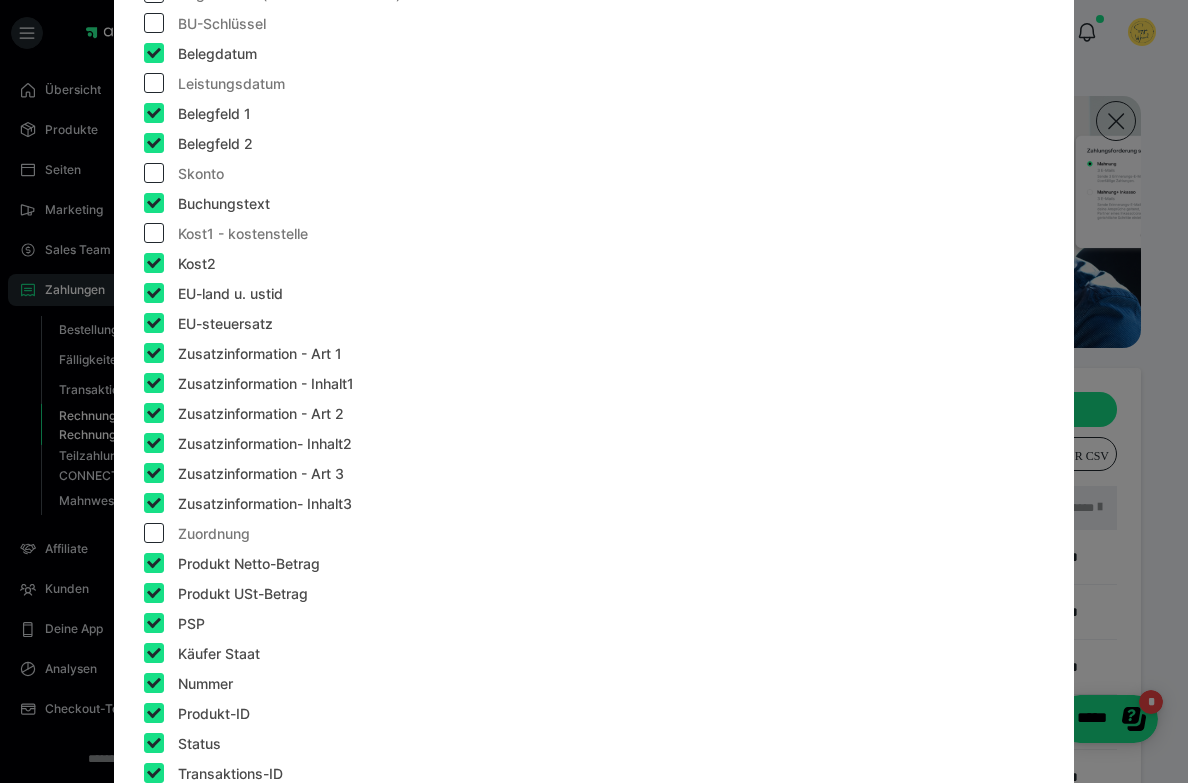 click at bounding box center [154, 353] 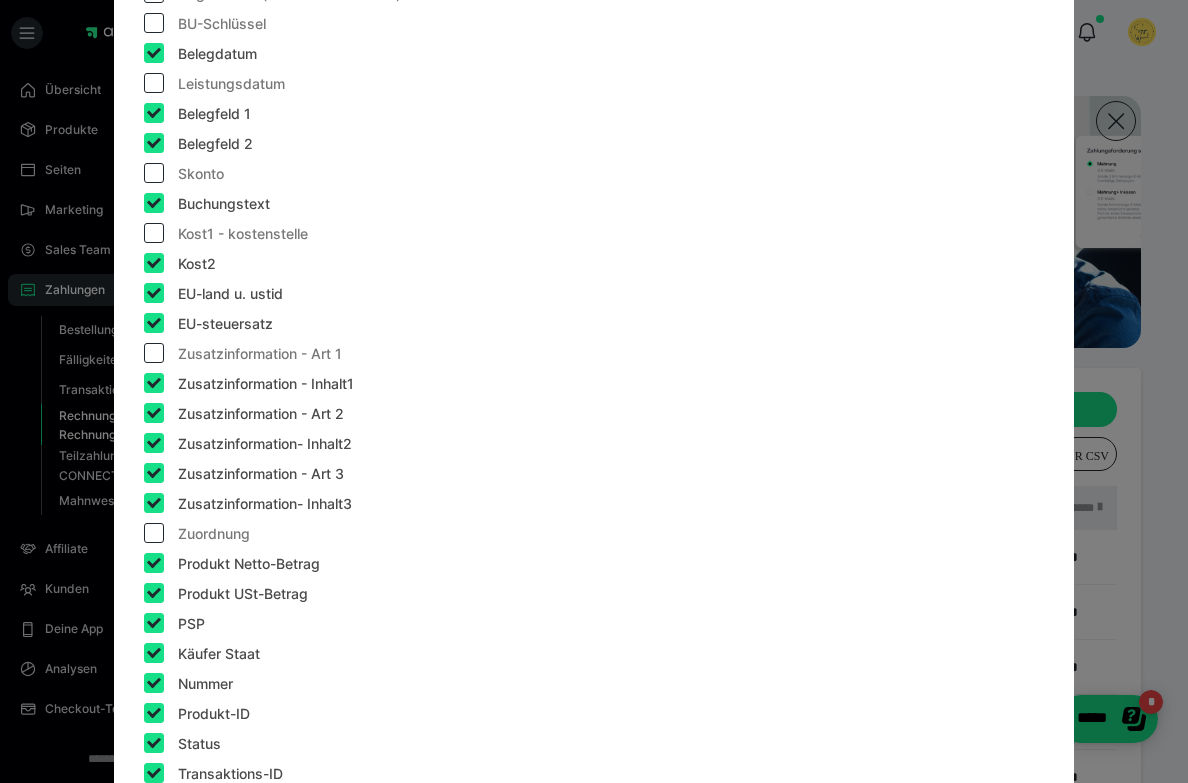 click at bounding box center (154, 383) 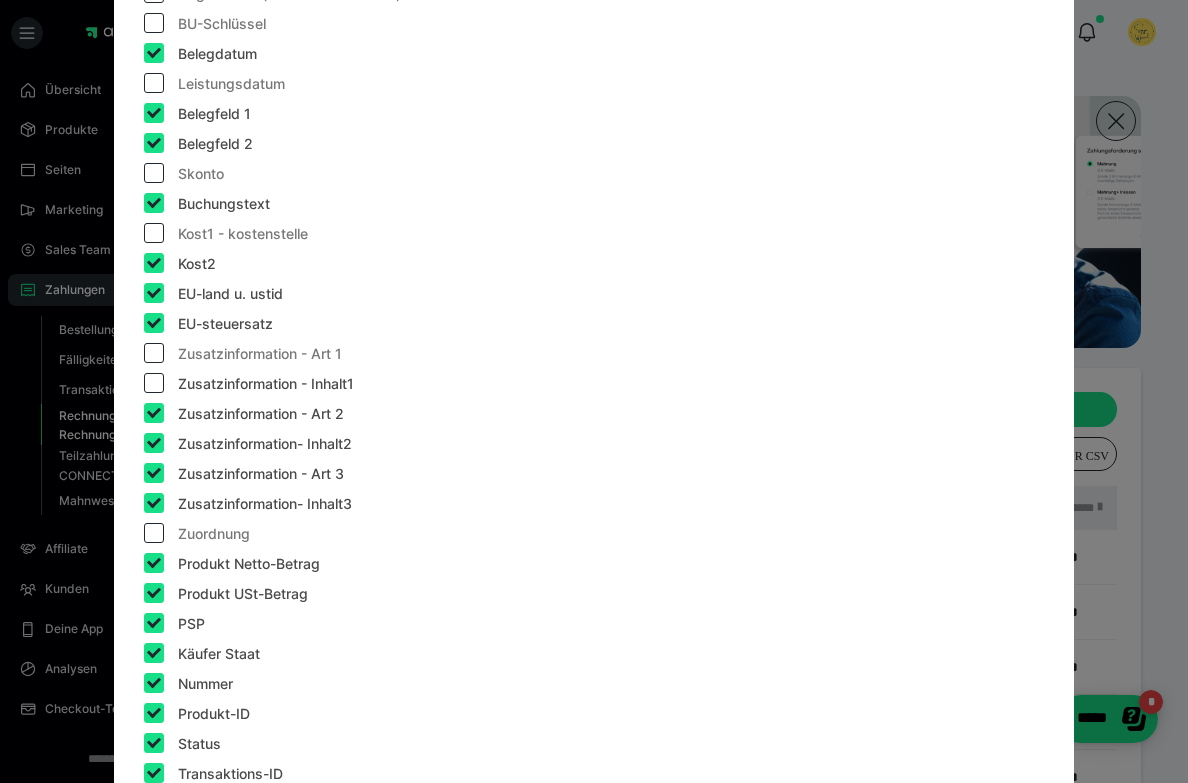 checkbox on "false" 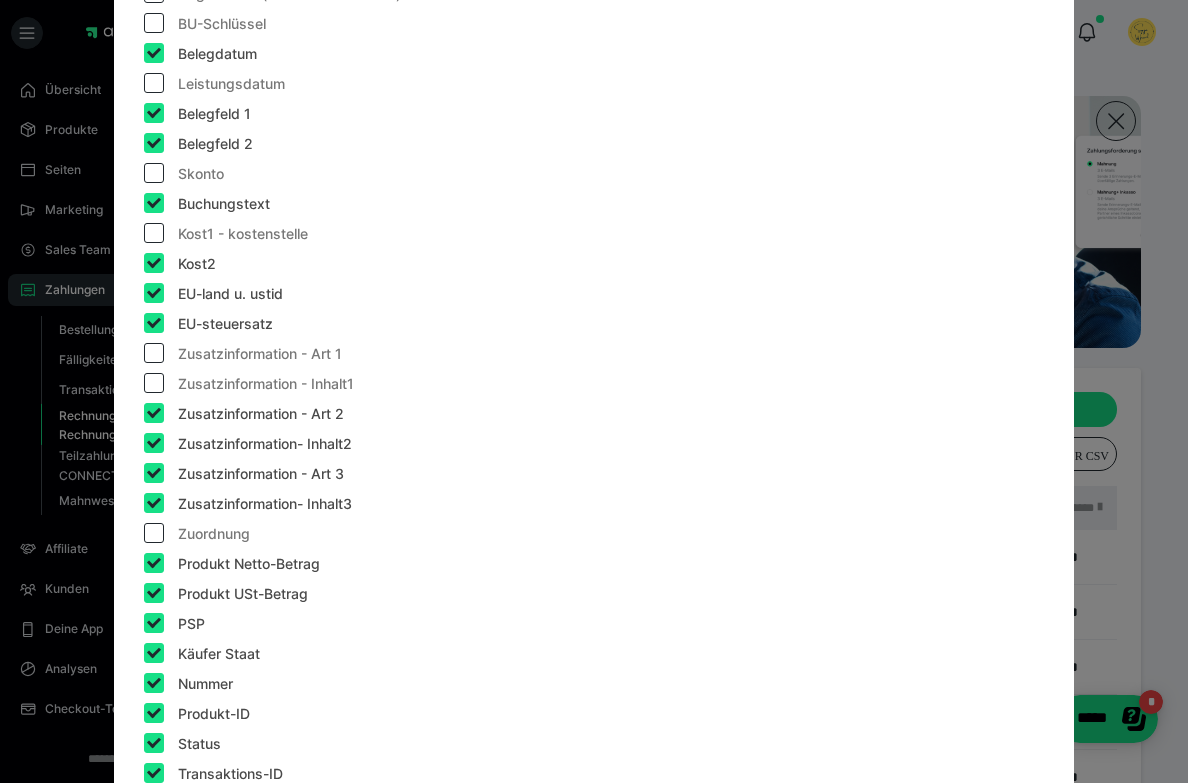 click at bounding box center [154, 413] 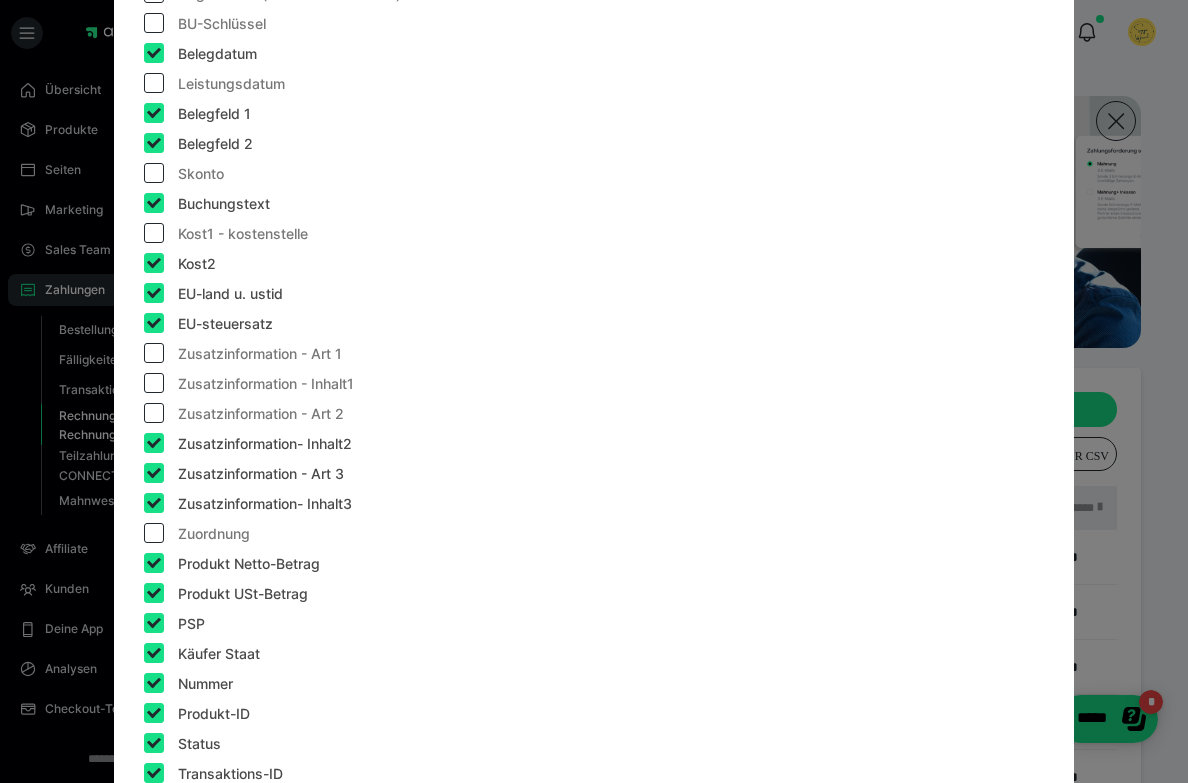 click at bounding box center (154, 443) 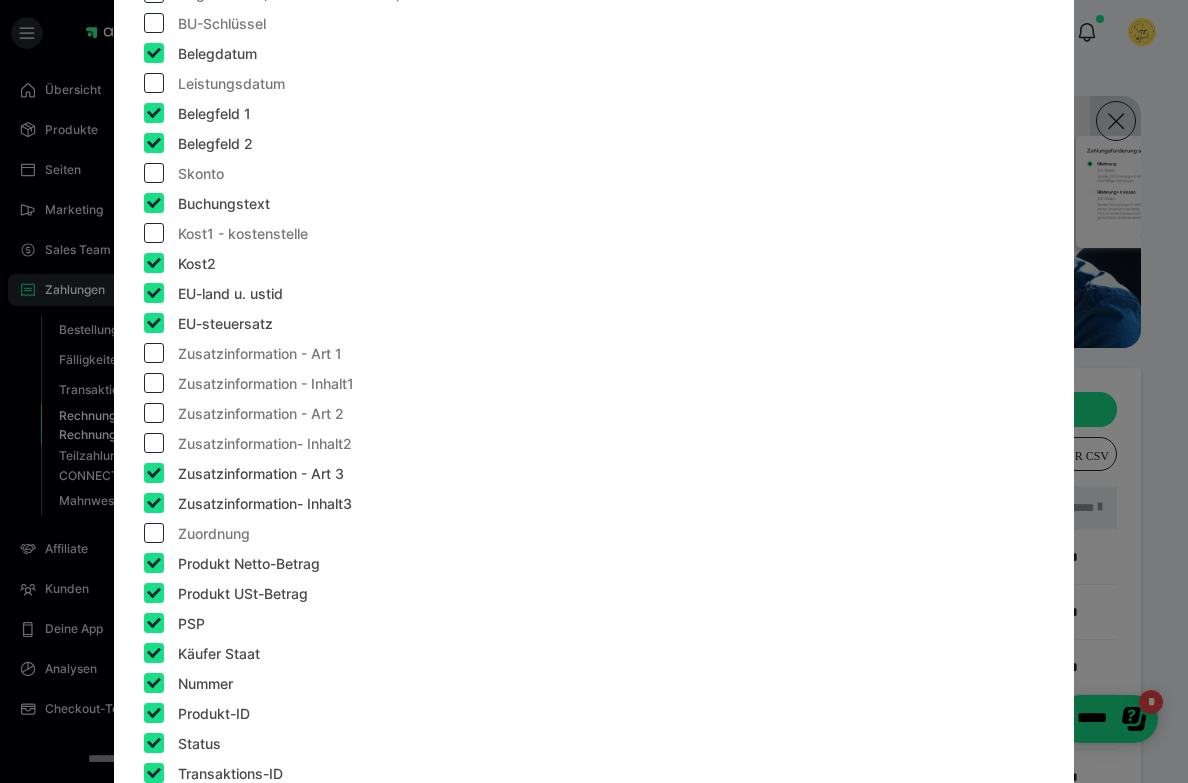click at bounding box center (154, 473) 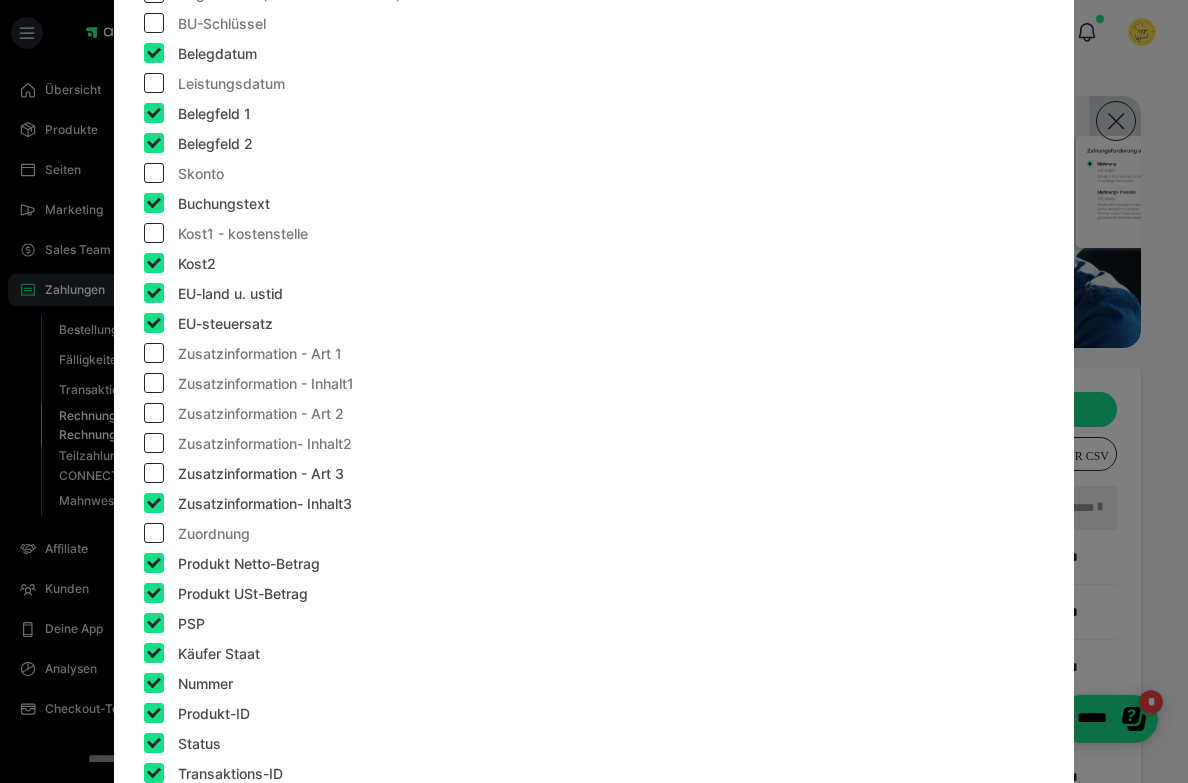 checkbox on "false" 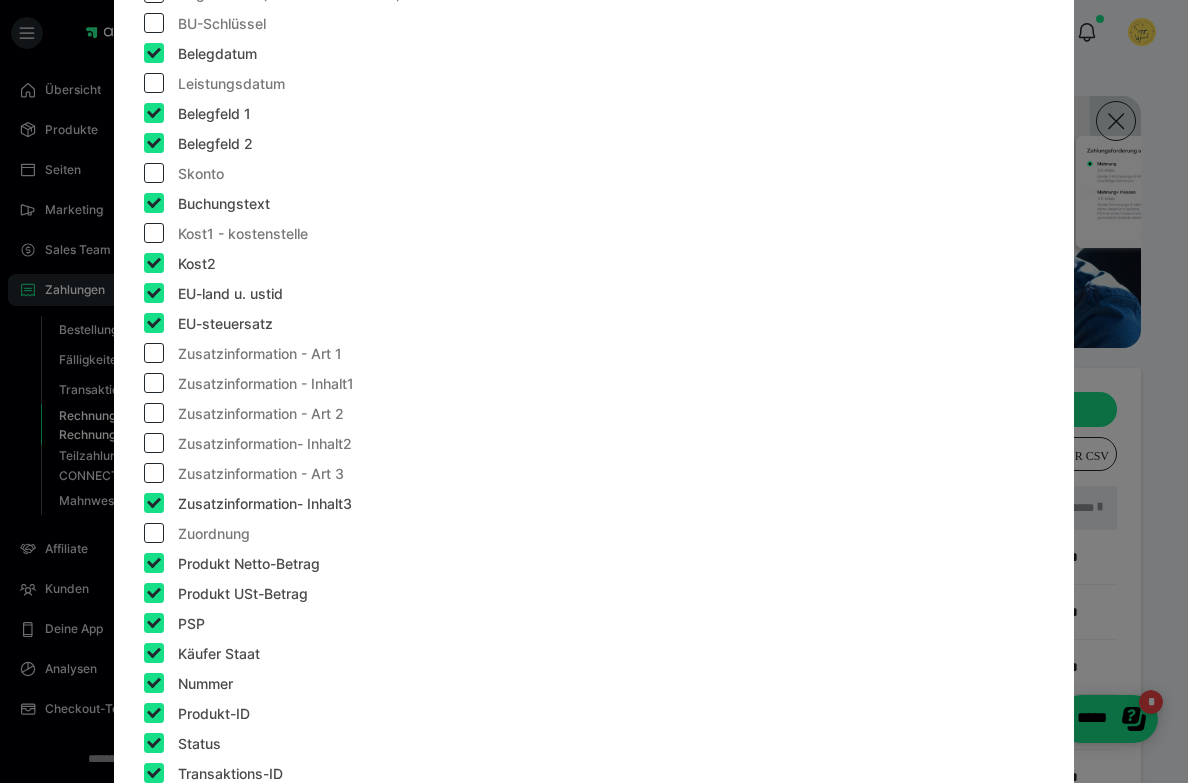 click at bounding box center (154, 503) 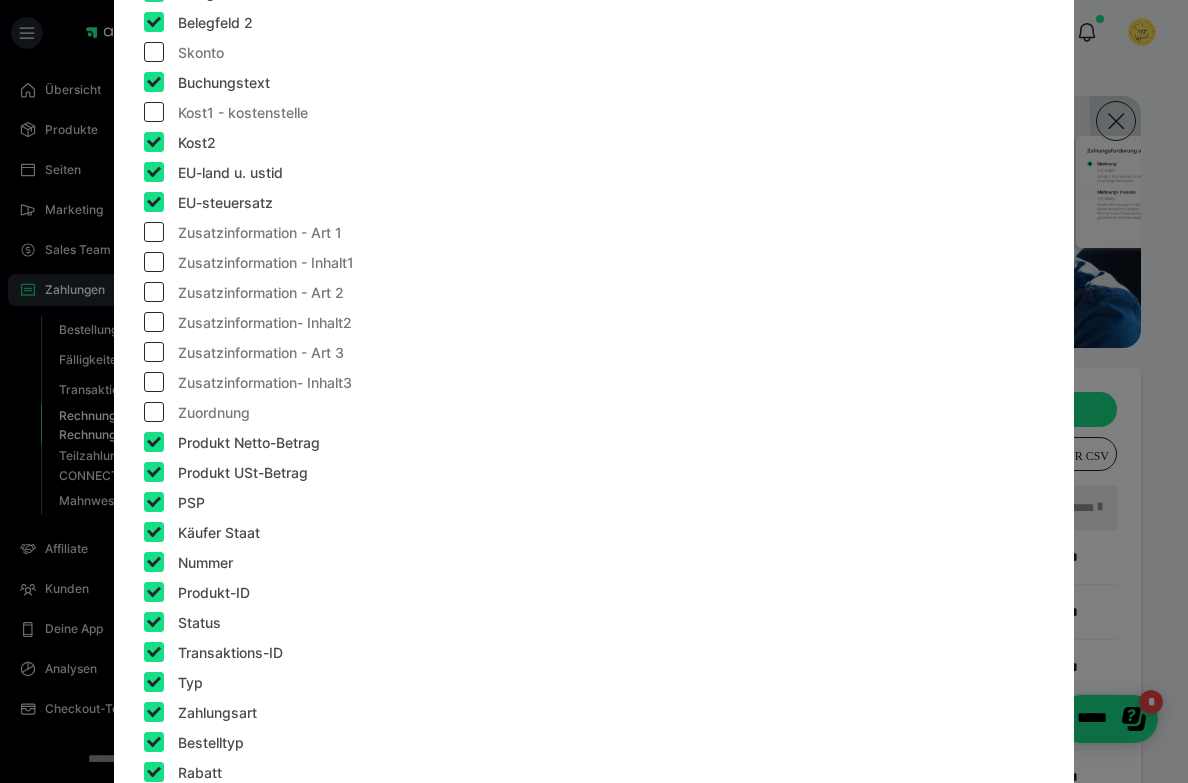 scroll, scrollTop: 666, scrollLeft: 0, axis: vertical 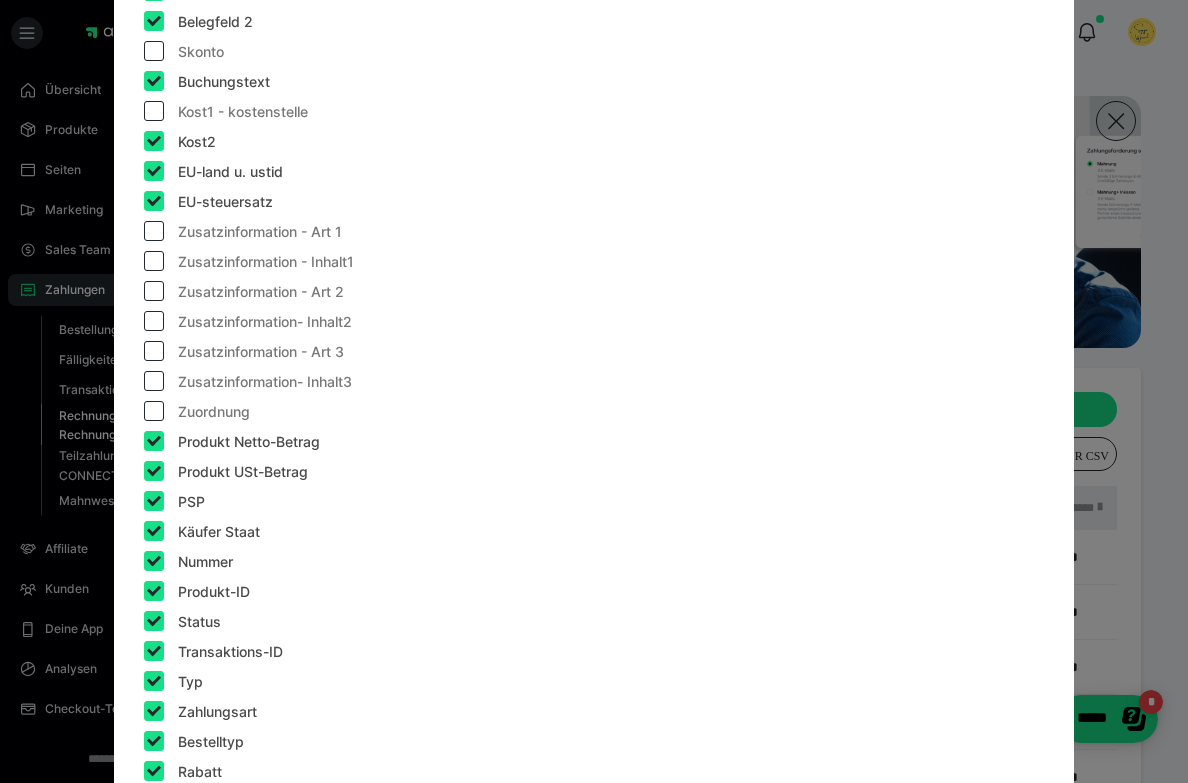 click at bounding box center (154, 501) 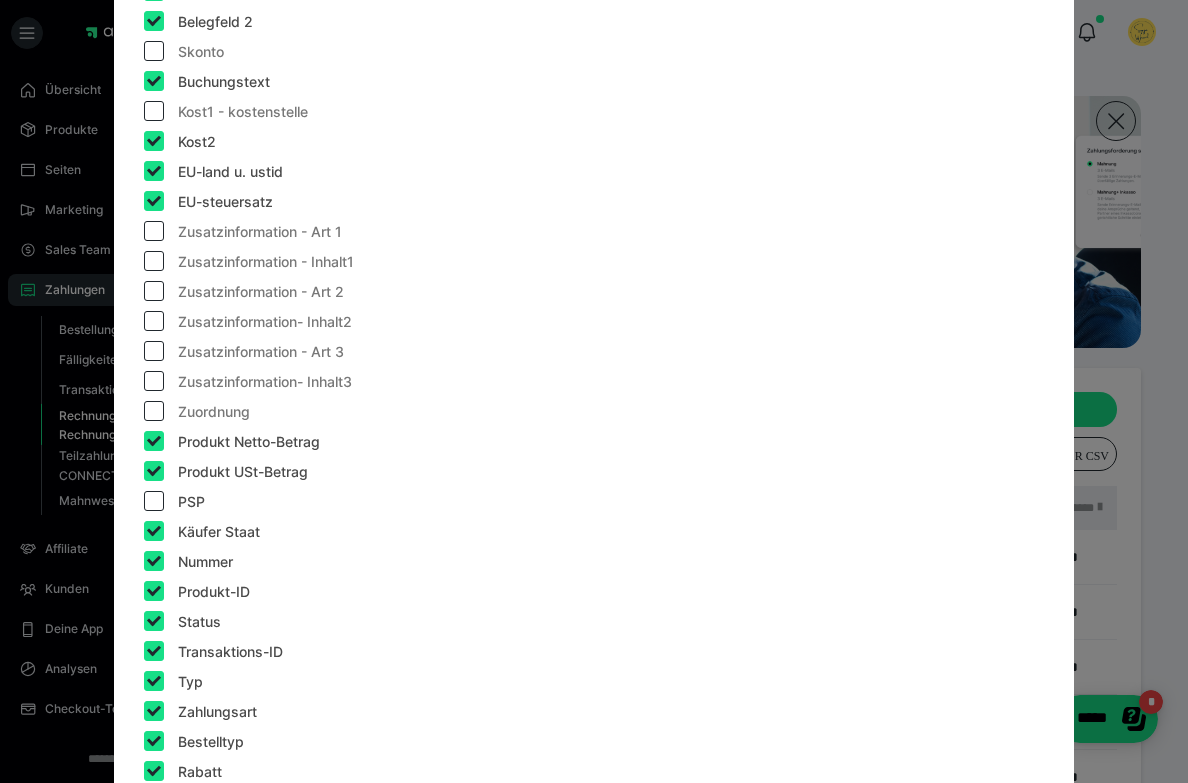 checkbox on "false" 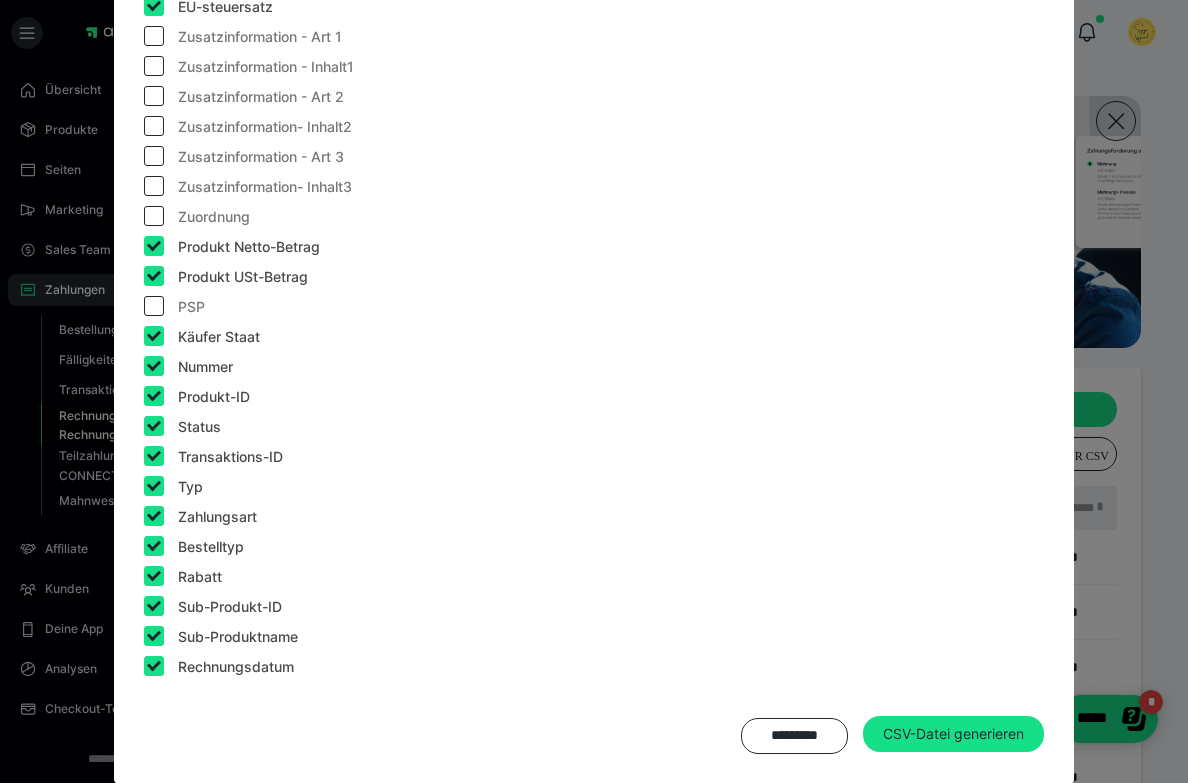 scroll, scrollTop: 880, scrollLeft: 0, axis: vertical 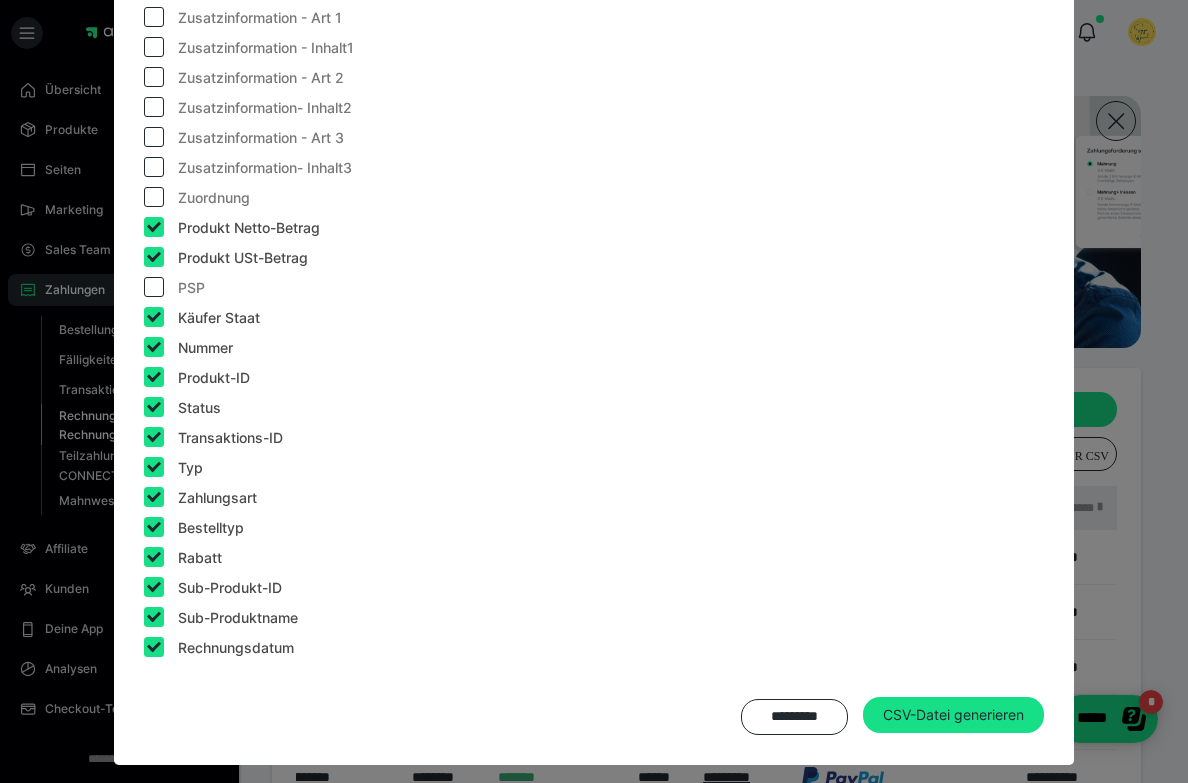click at bounding box center (154, 377) 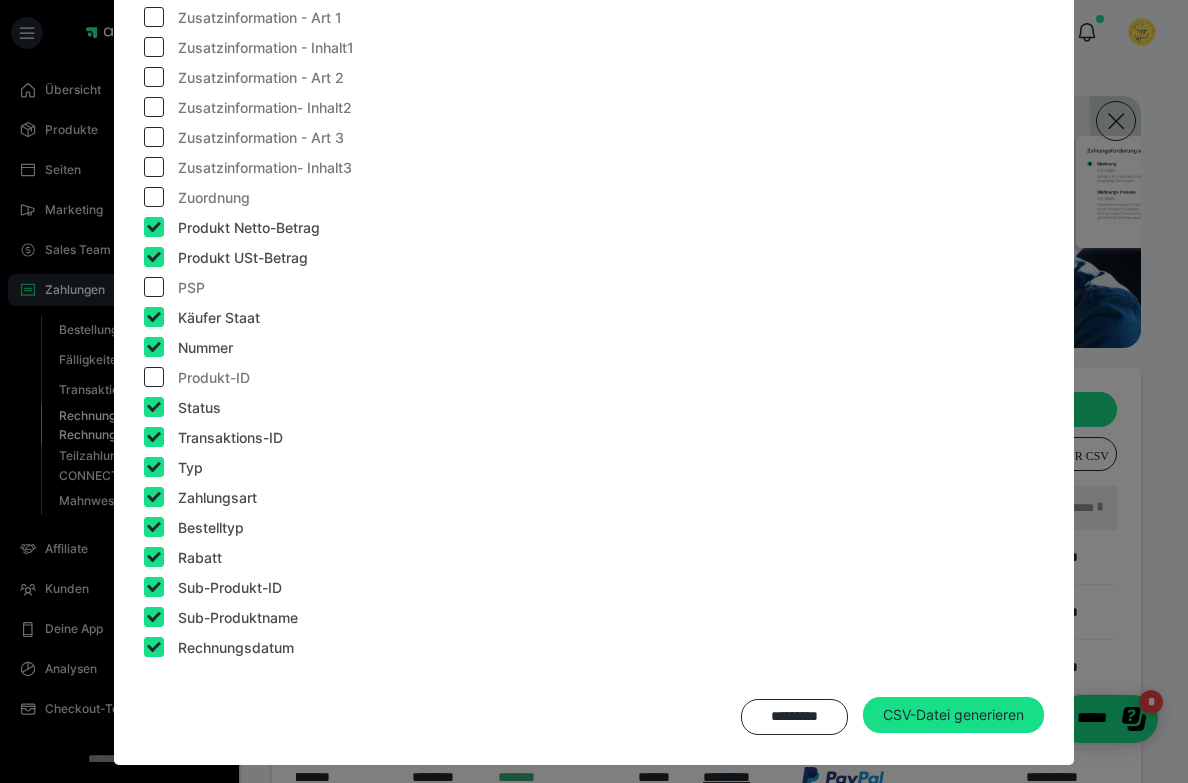 click at bounding box center (154, 407) 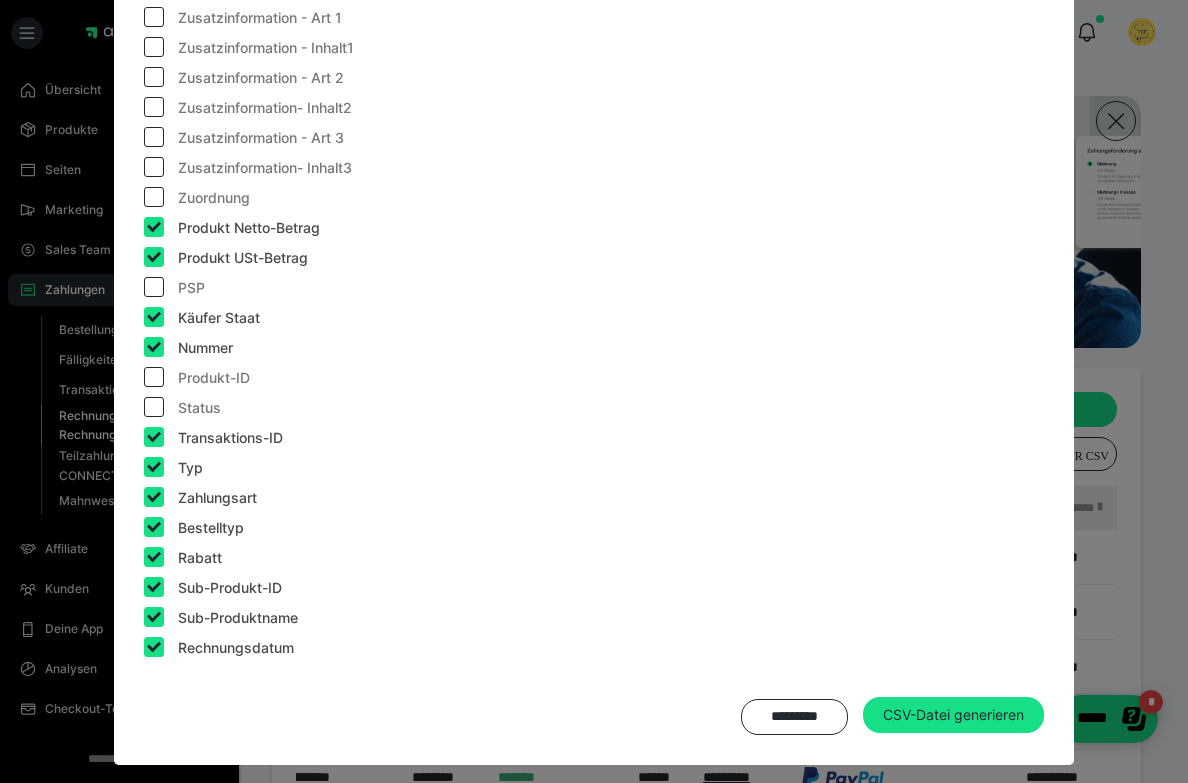 click at bounding box center [154, 437] 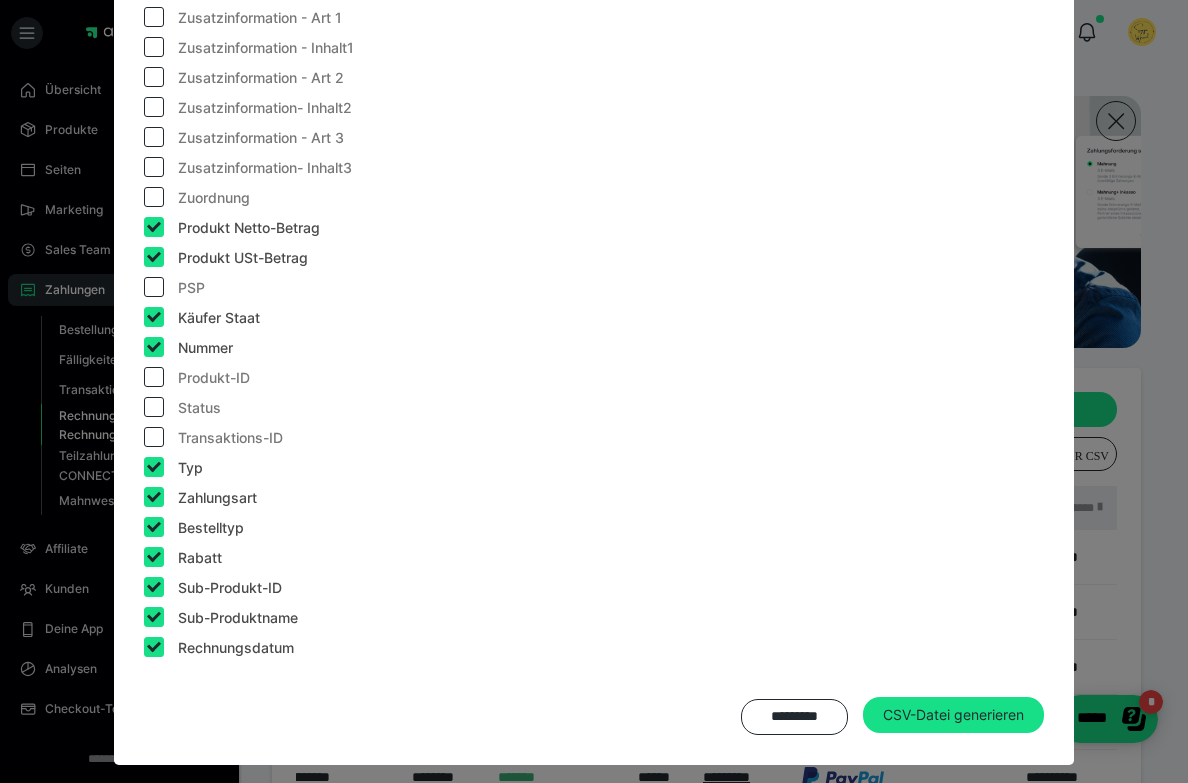 click at bounding box center [154, 467] 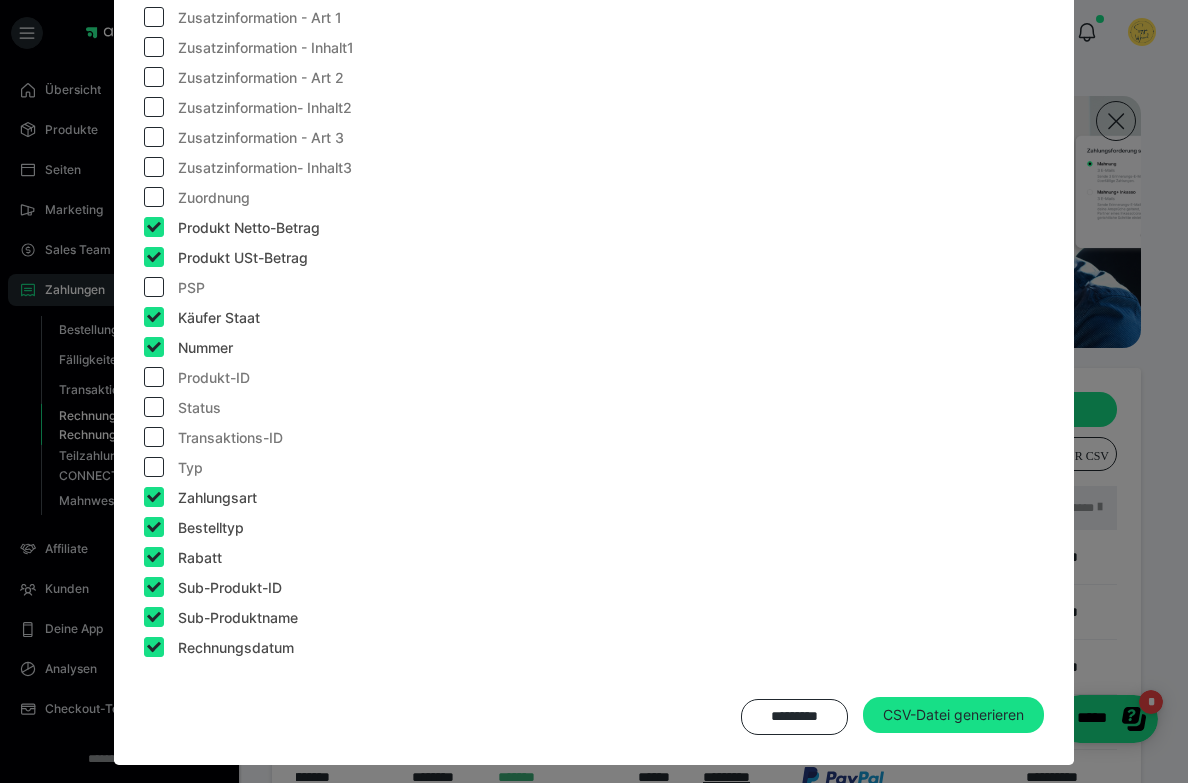click at bounding box center [154, 557] 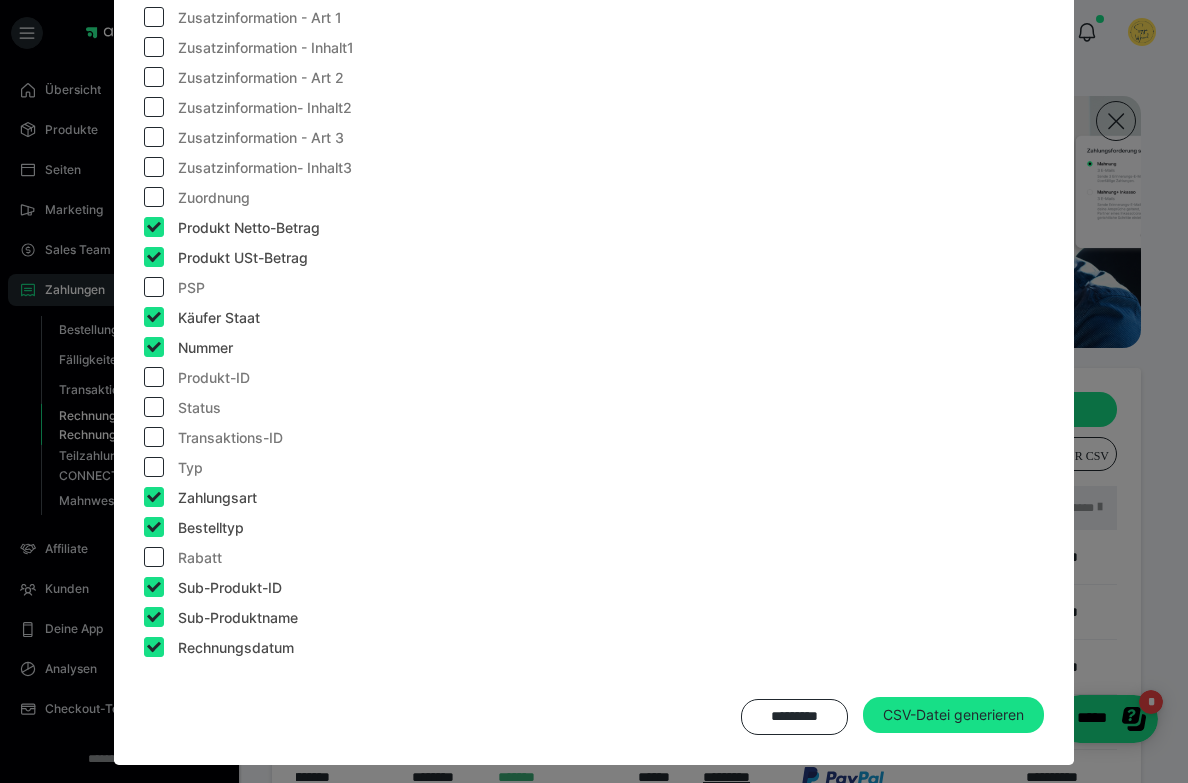 drag, startPoint x: 148, startPoint y: 575, endPoint x: 147, endPoint y: 590, distance: 15.033297 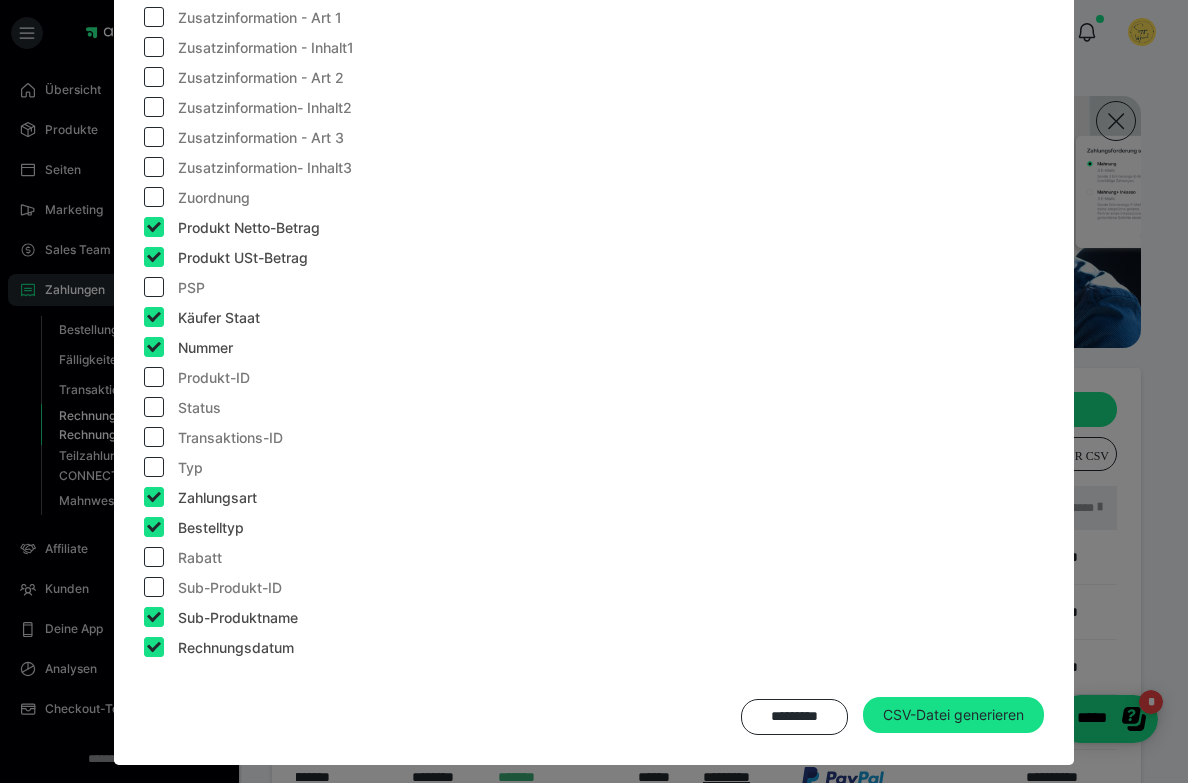 click at bounding box center (154, 617) 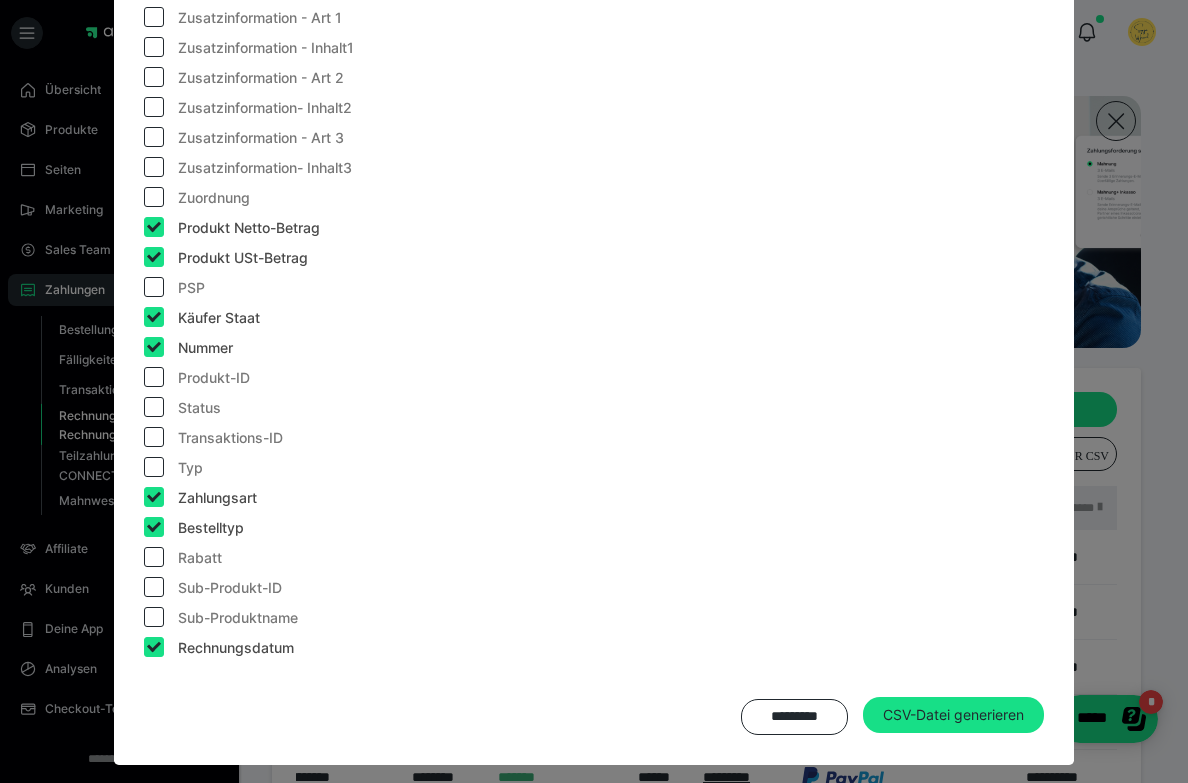 click at bounding box center (154, 647) 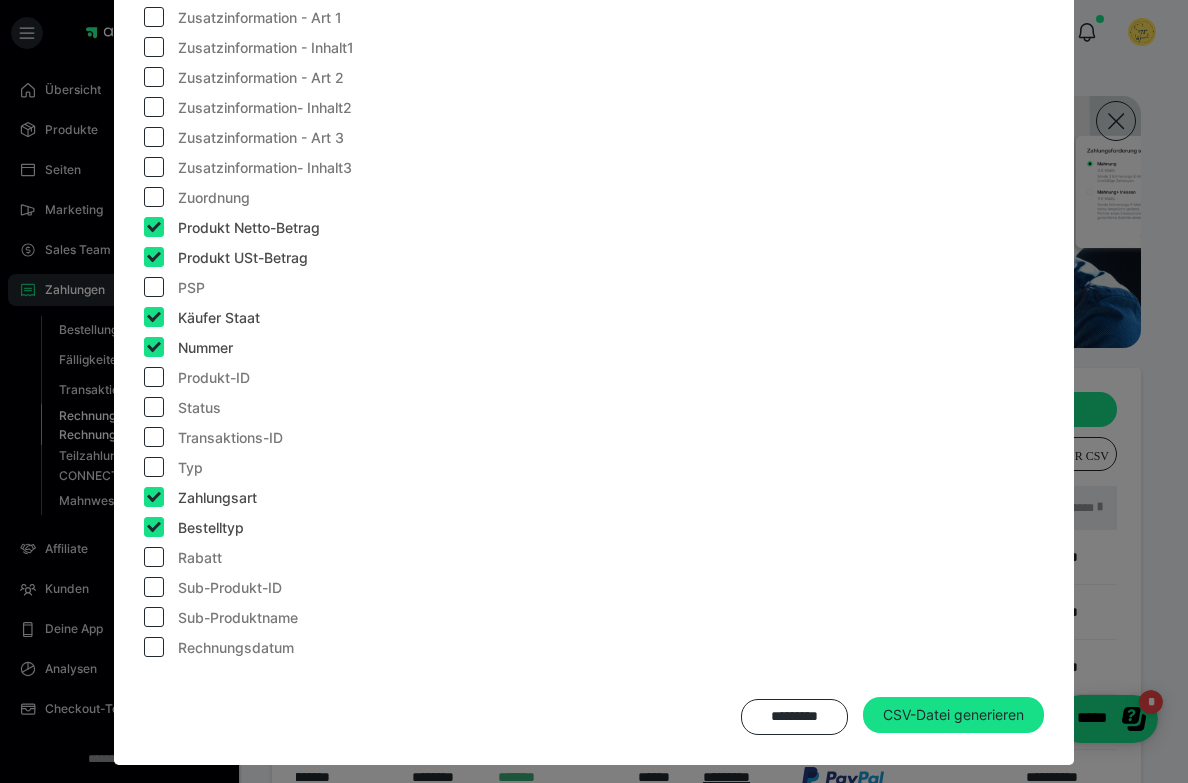 click at bounding box center [154, 557] 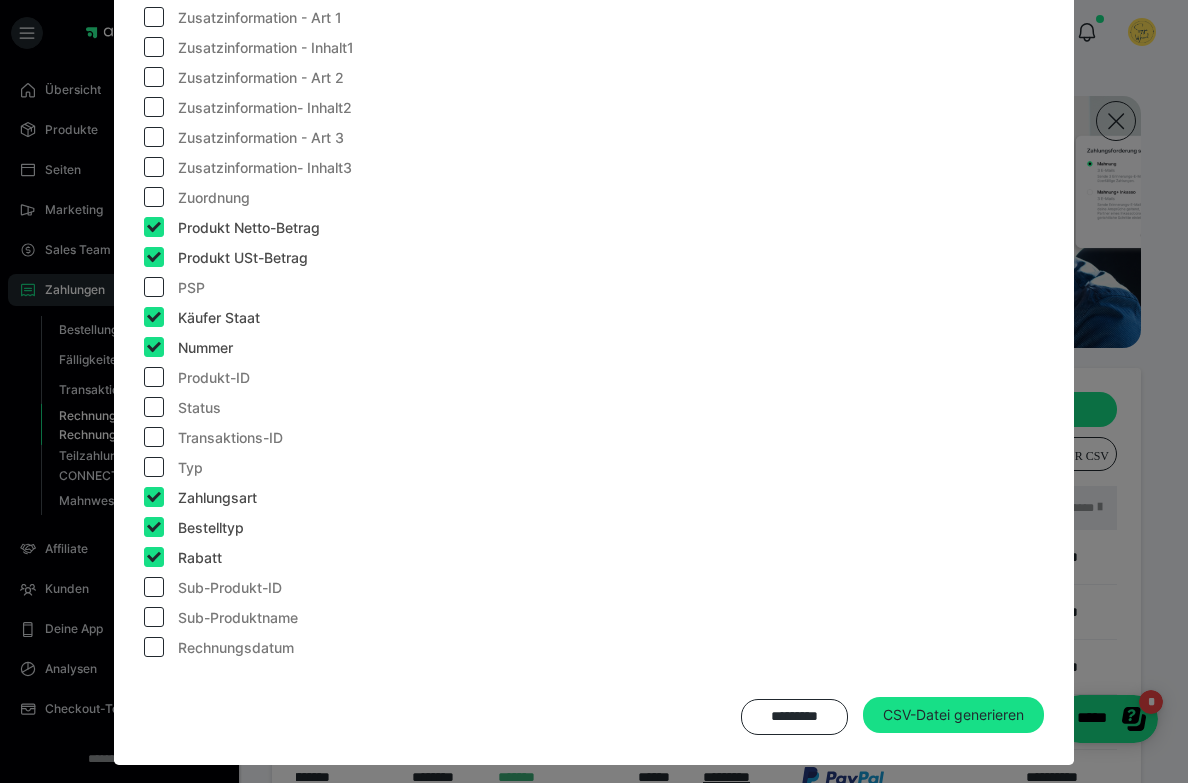 drag, startPoint x: 141, startPoint y: 658, endPoint x: 142, endPoint y: 644, distance: 14.035668 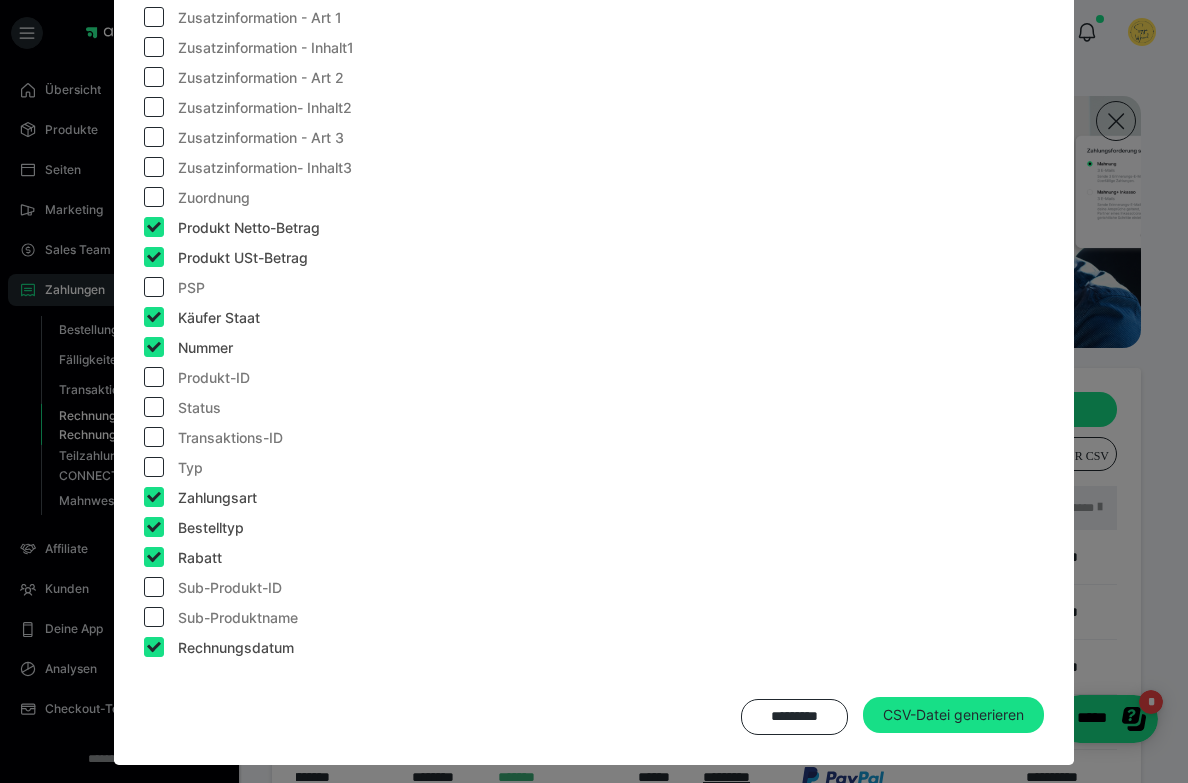 click at bounding box center (154, 647) 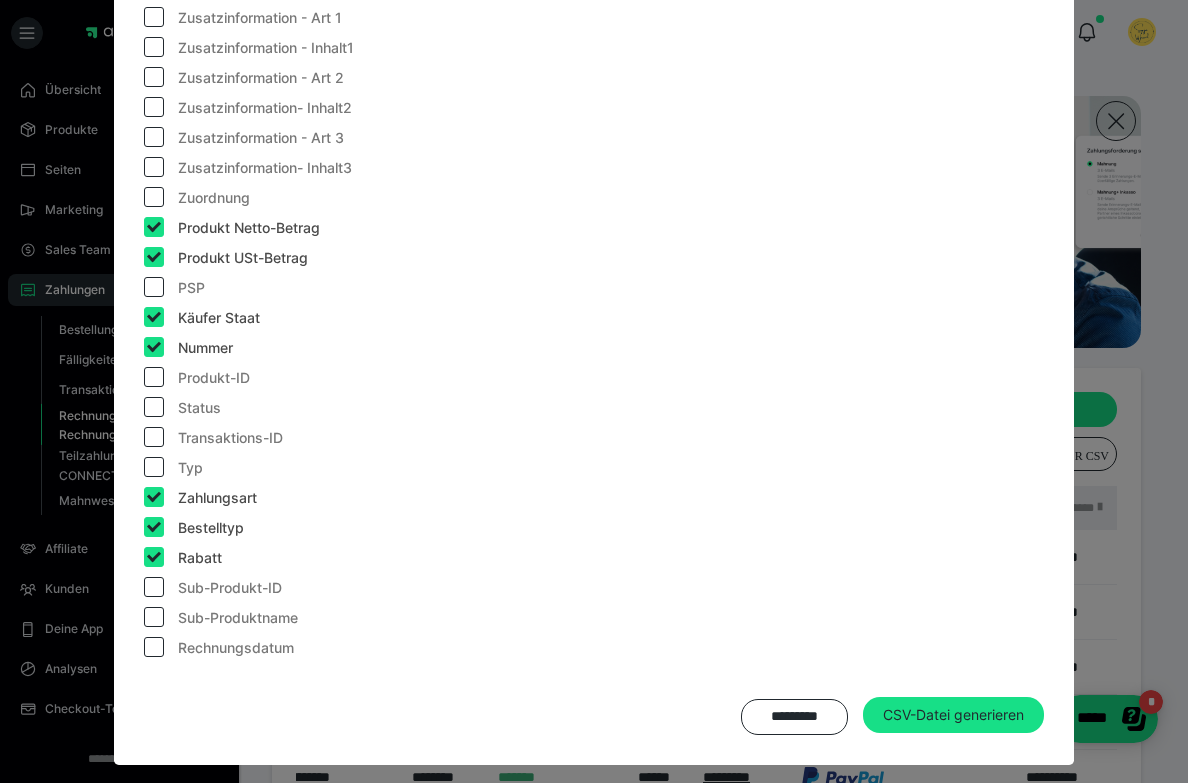 click at bounding box center [154, 647] 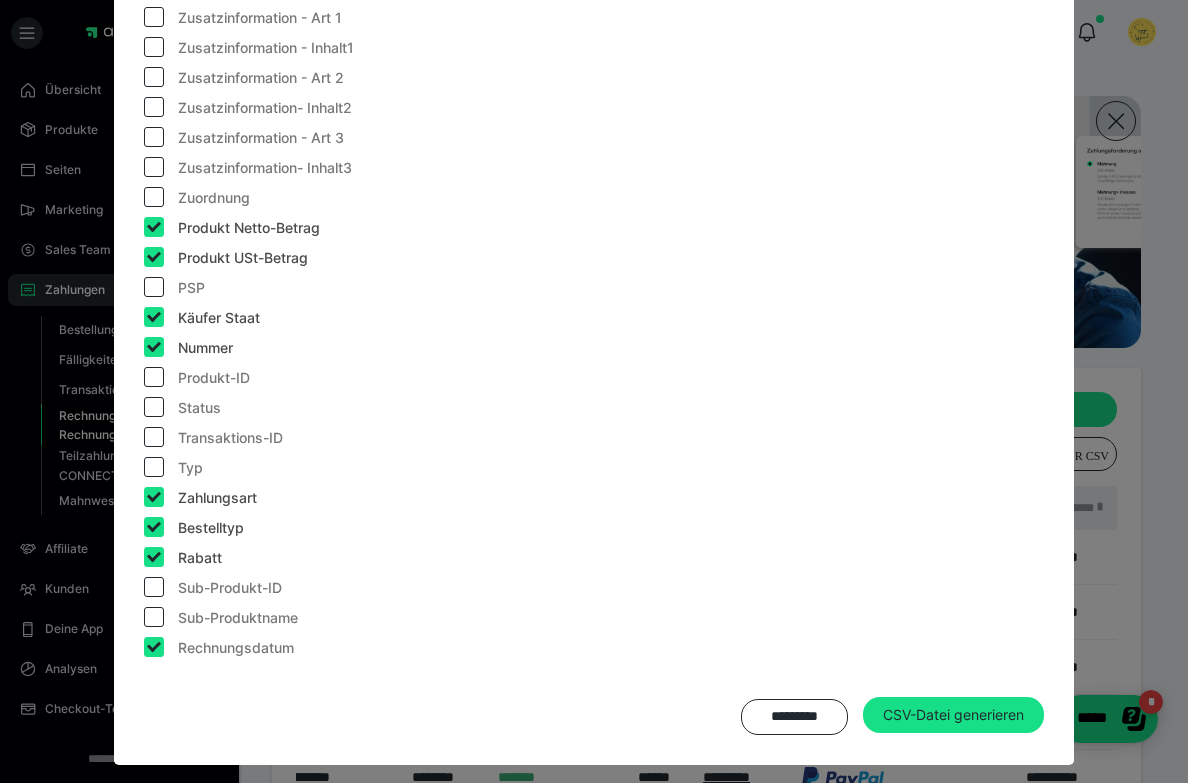 checkbox on "true" 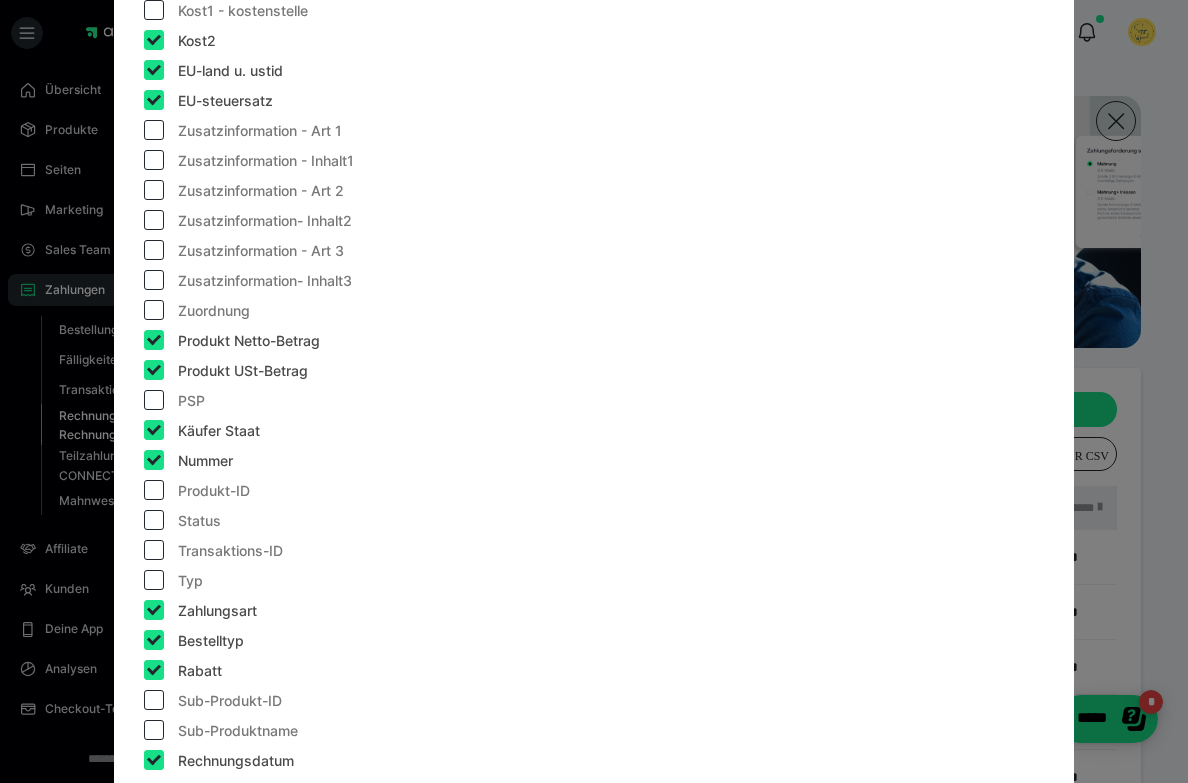 scroll, scrollTop: 880, scrollLeft: 0, axis: vertical 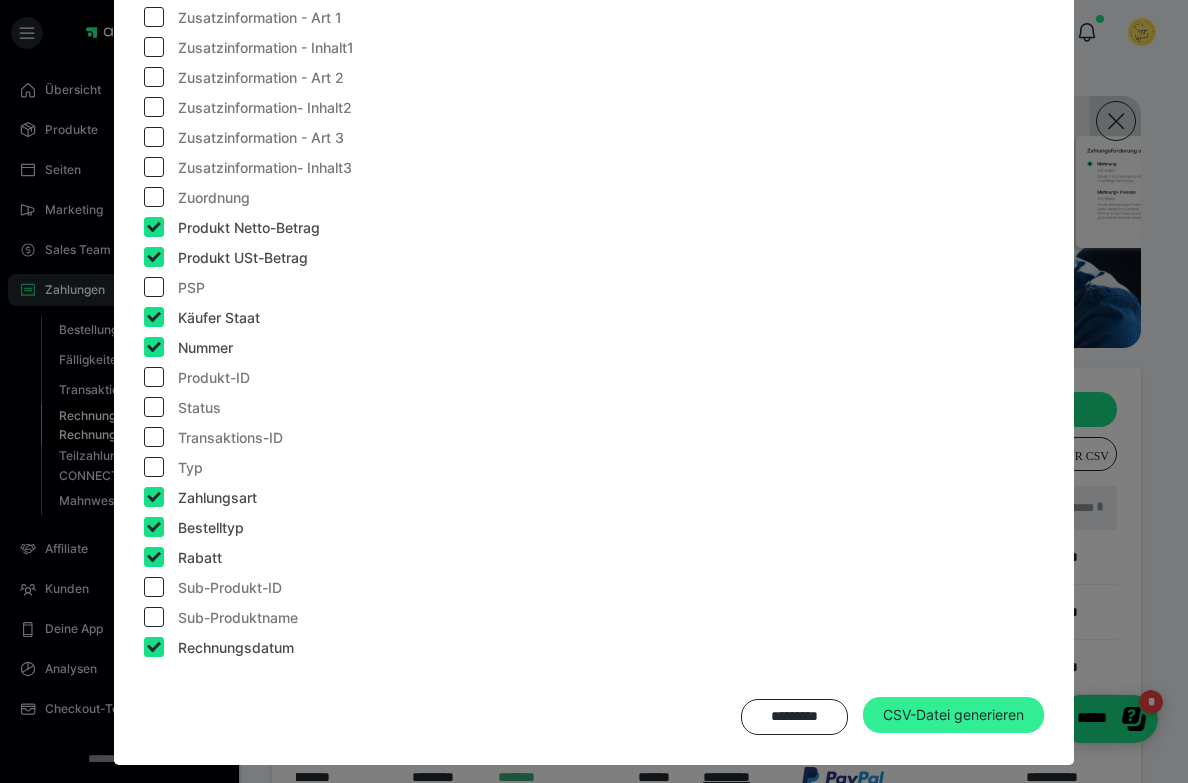 click on "CSV-Datei generieren" at bounding box center (953, 715) 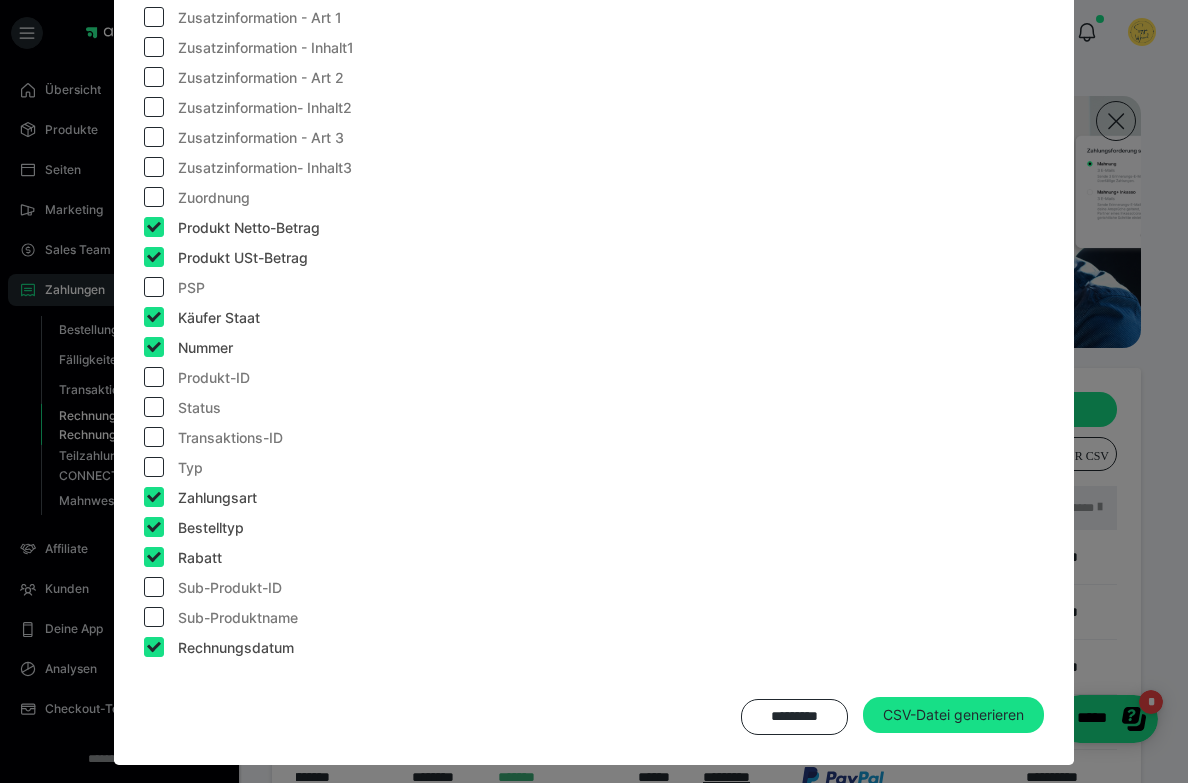 radio on "****" 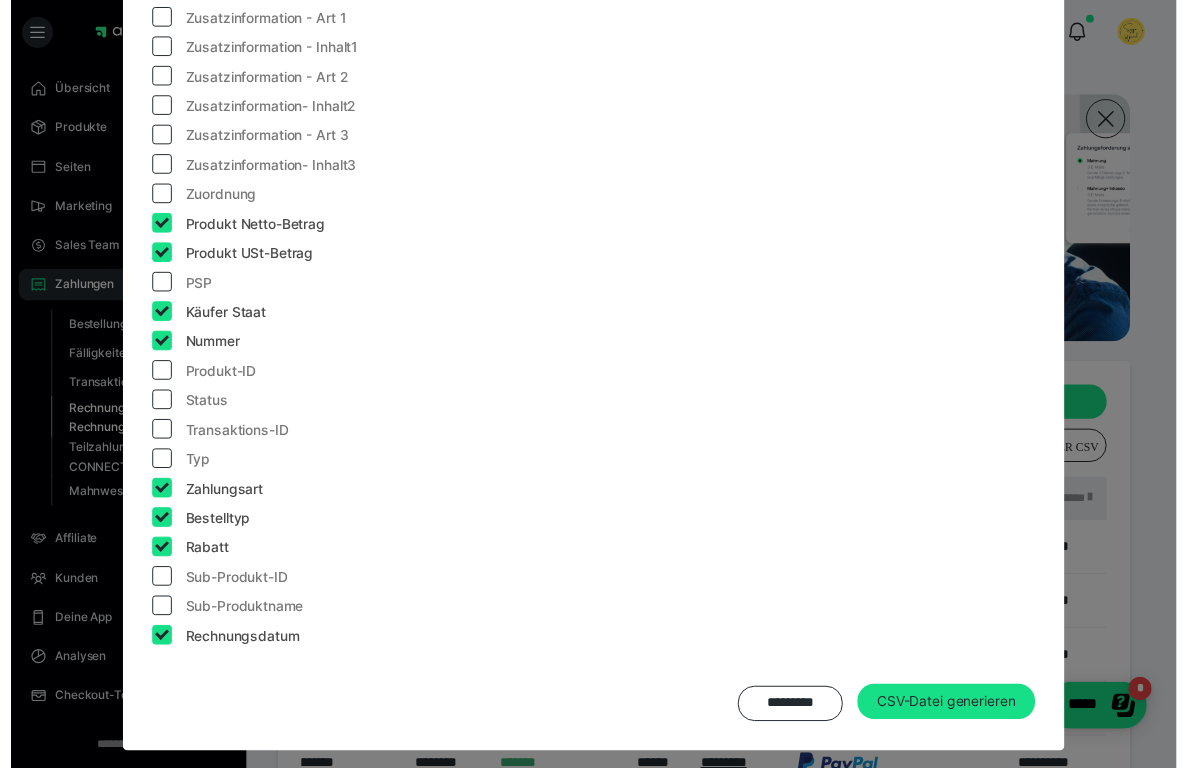scroll, scrollTop: 0, scrollLeft: 0, axis: both 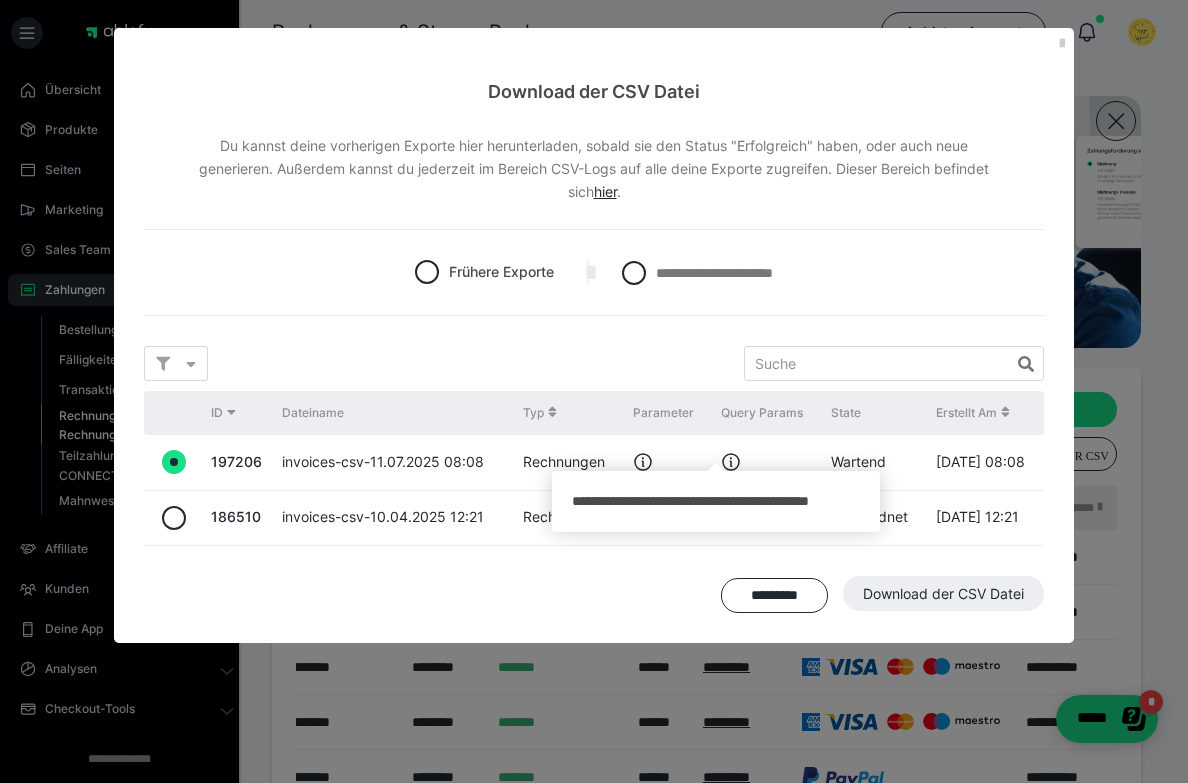 click 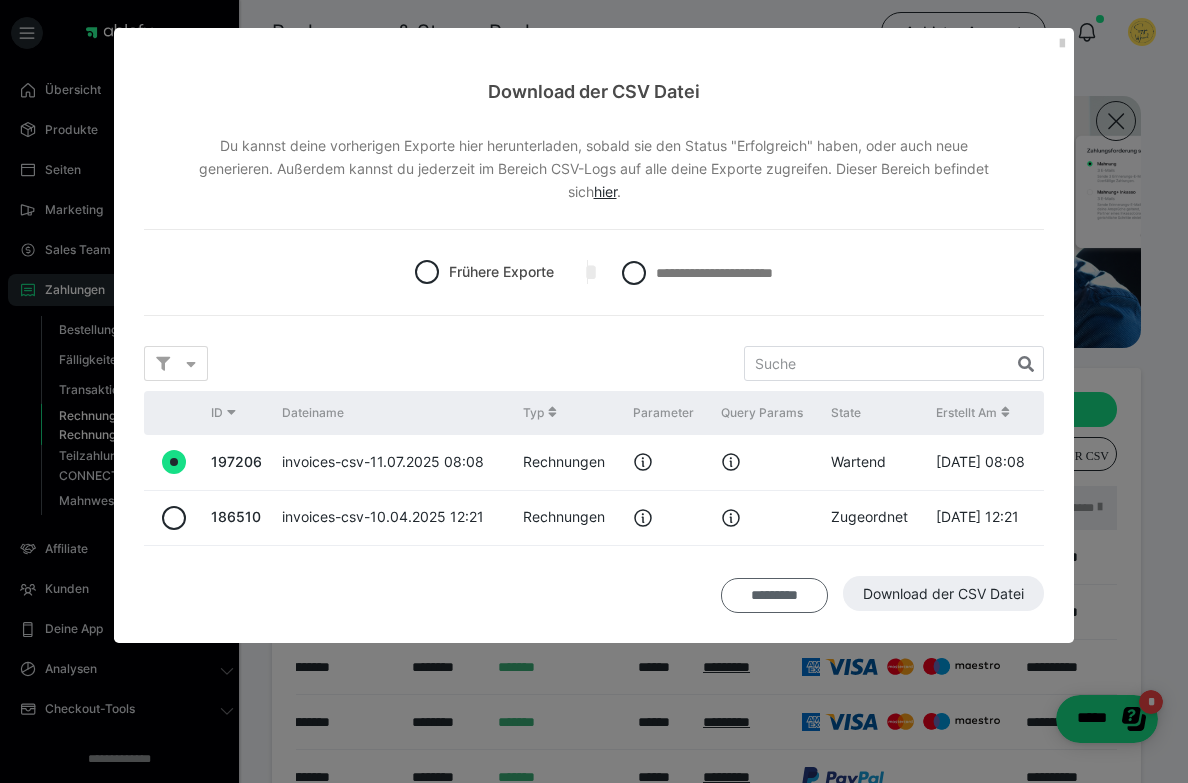 click on "*********" at bounding box center (774, 596) 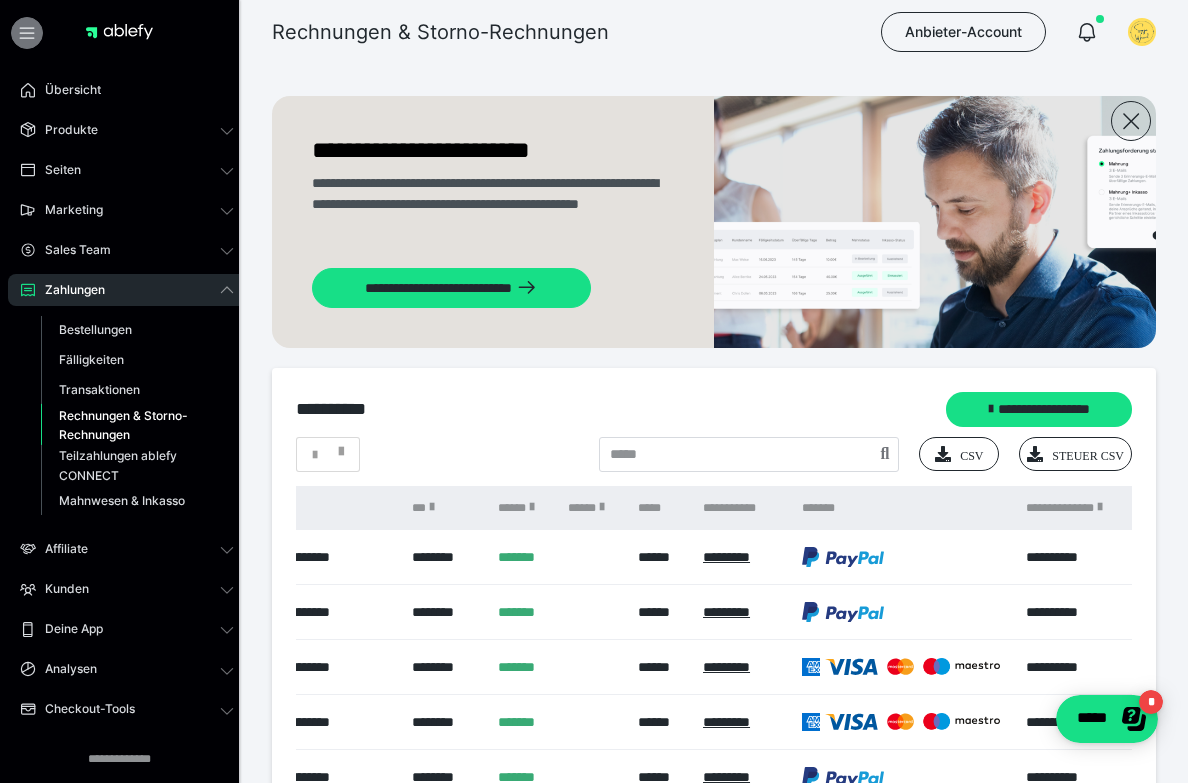 click 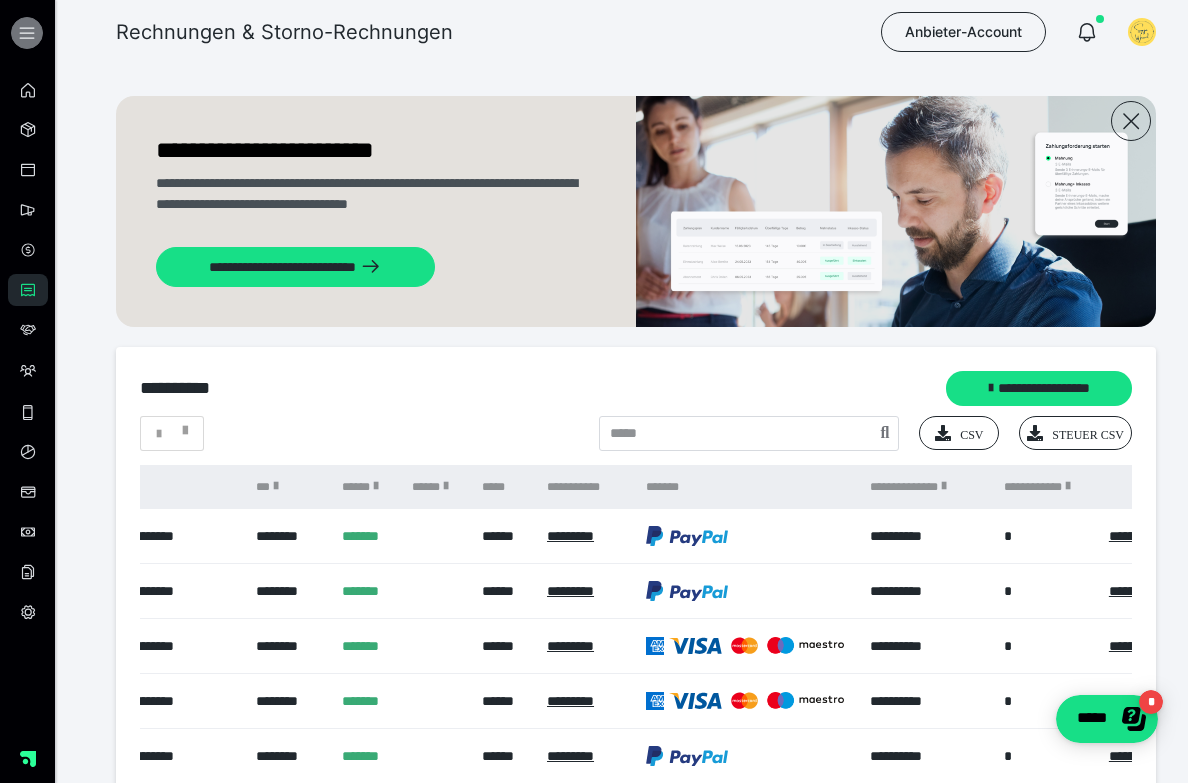 click 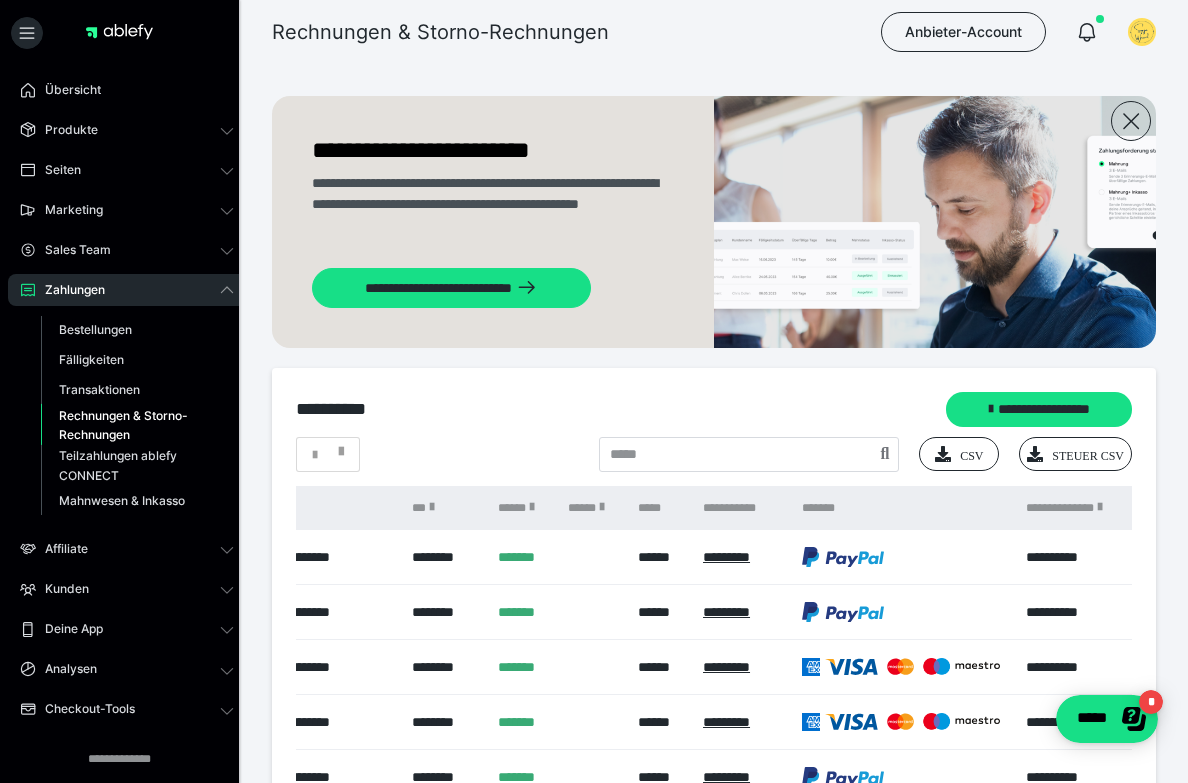 click at bounding box center [125, 32] 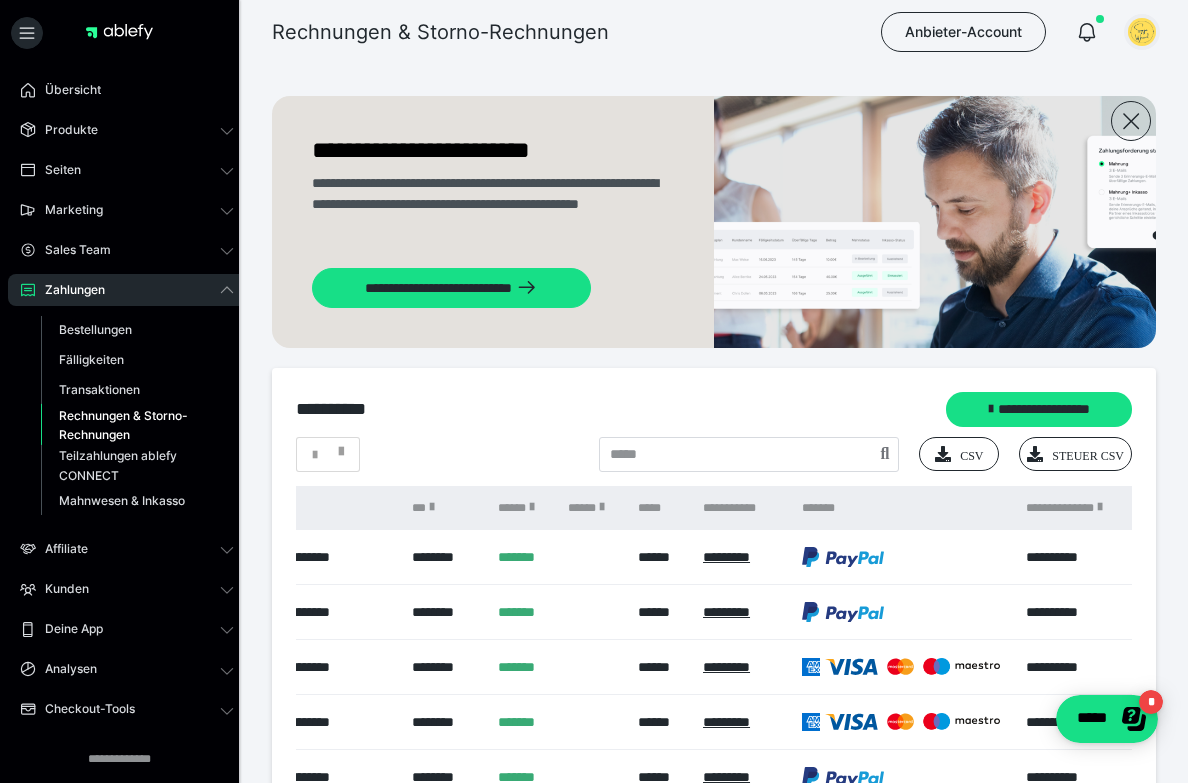 click at bounding box center (1142, 32) 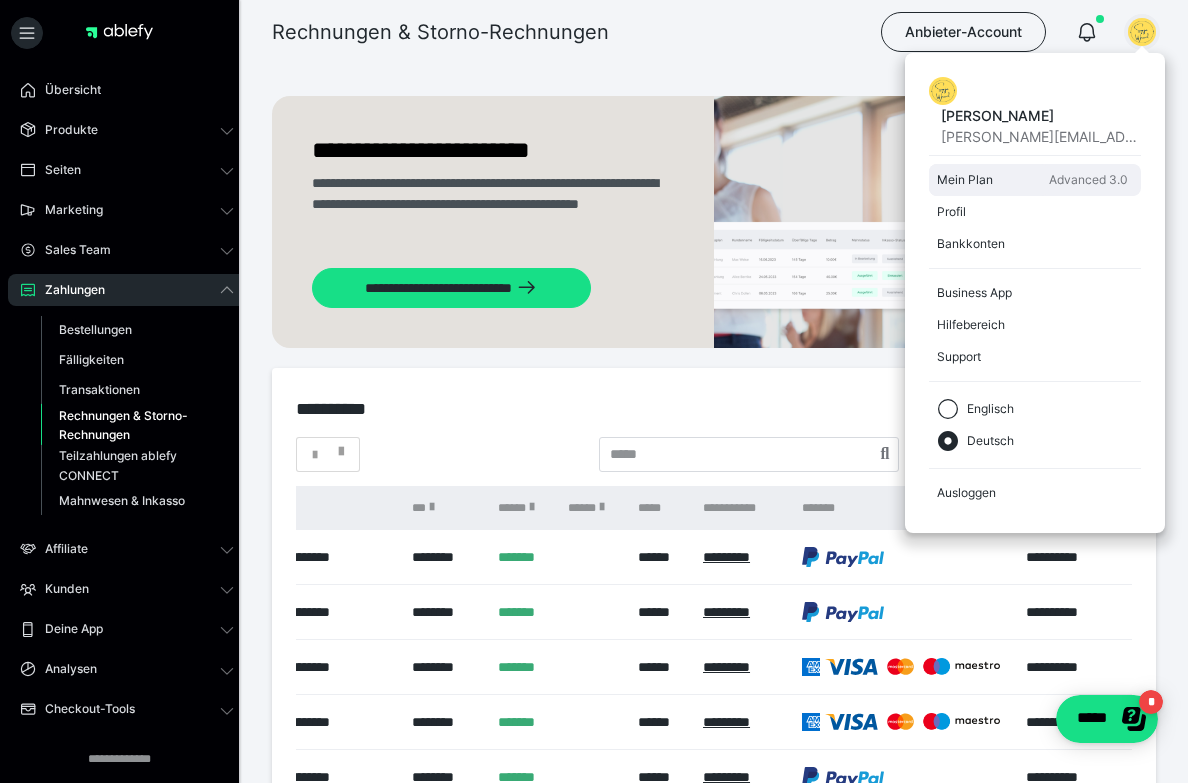click on "Mein Plan" at bounding box center (989, 180) 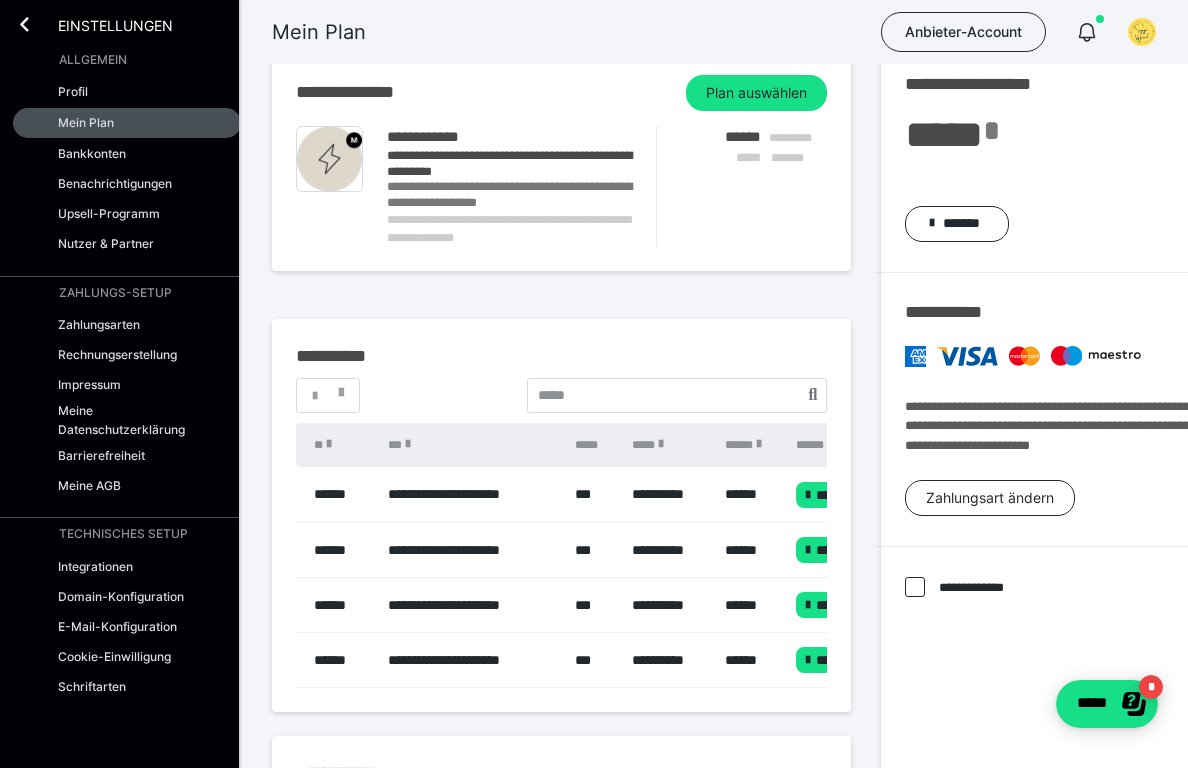 scroll, scrollTop: 112, scrollLeft: 0, axis: vertical 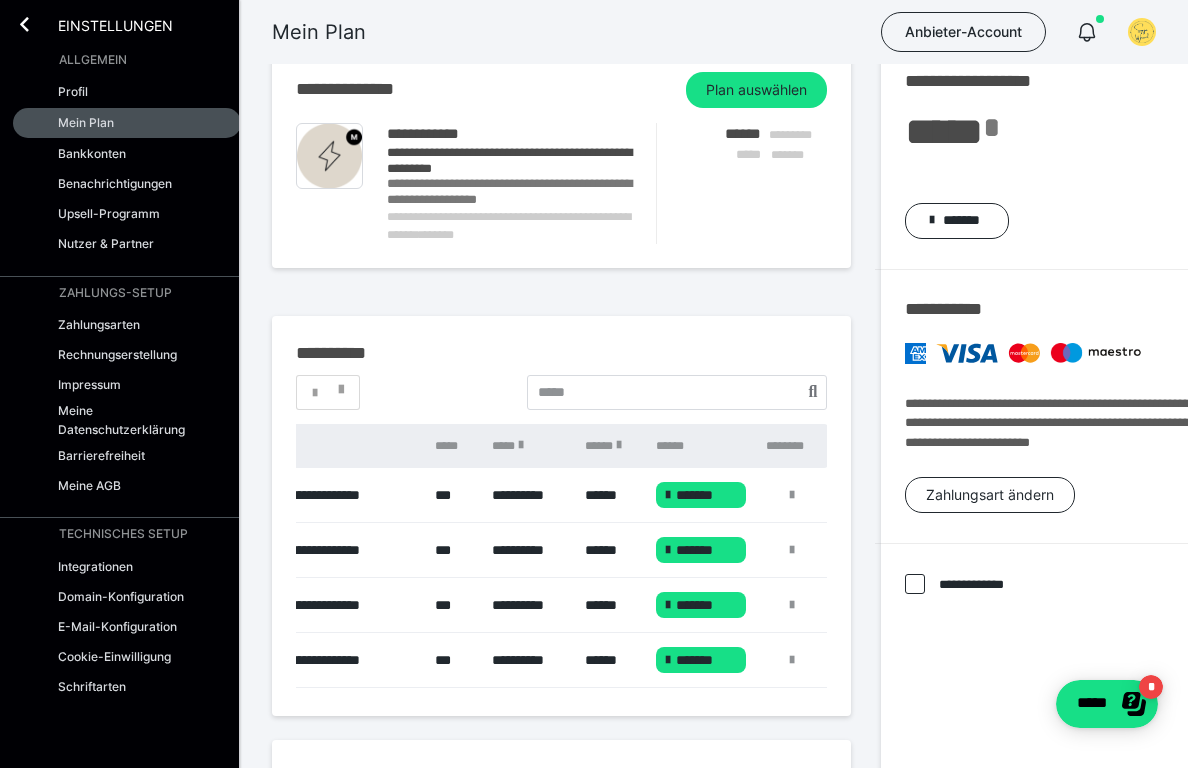click at bounding box center (792, 495) 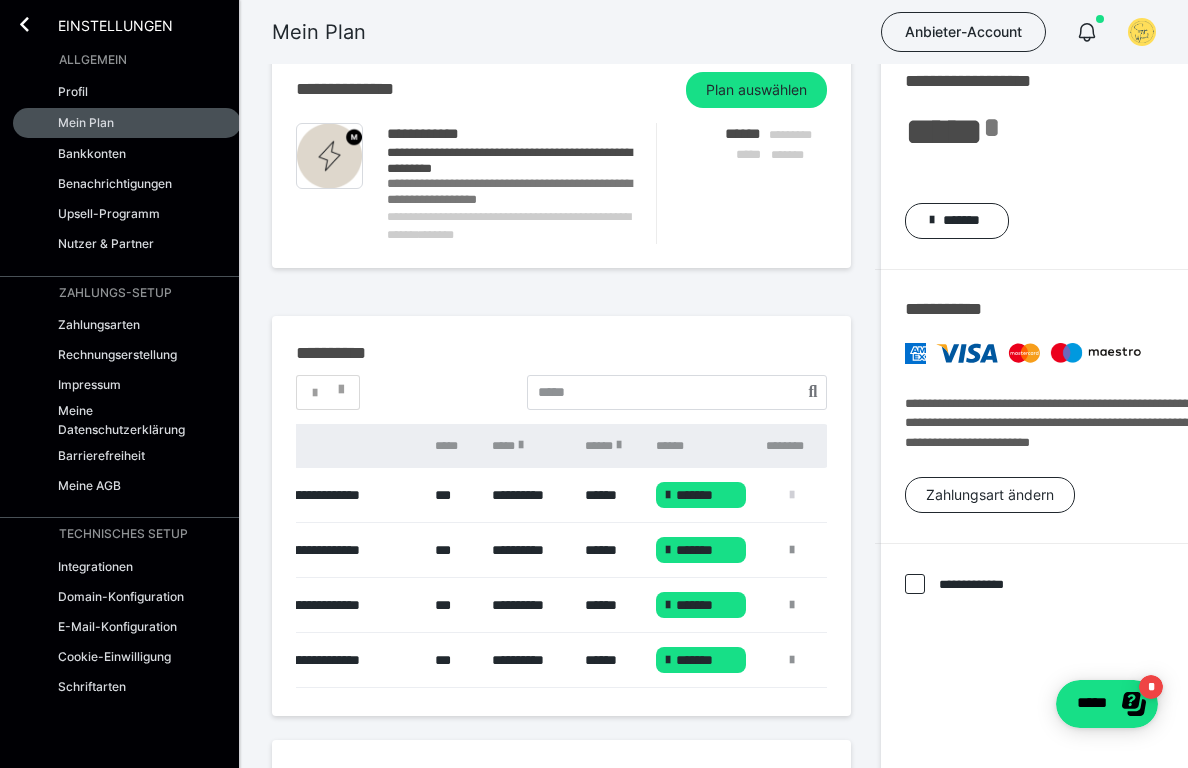 click at bounding box center (792, 495) 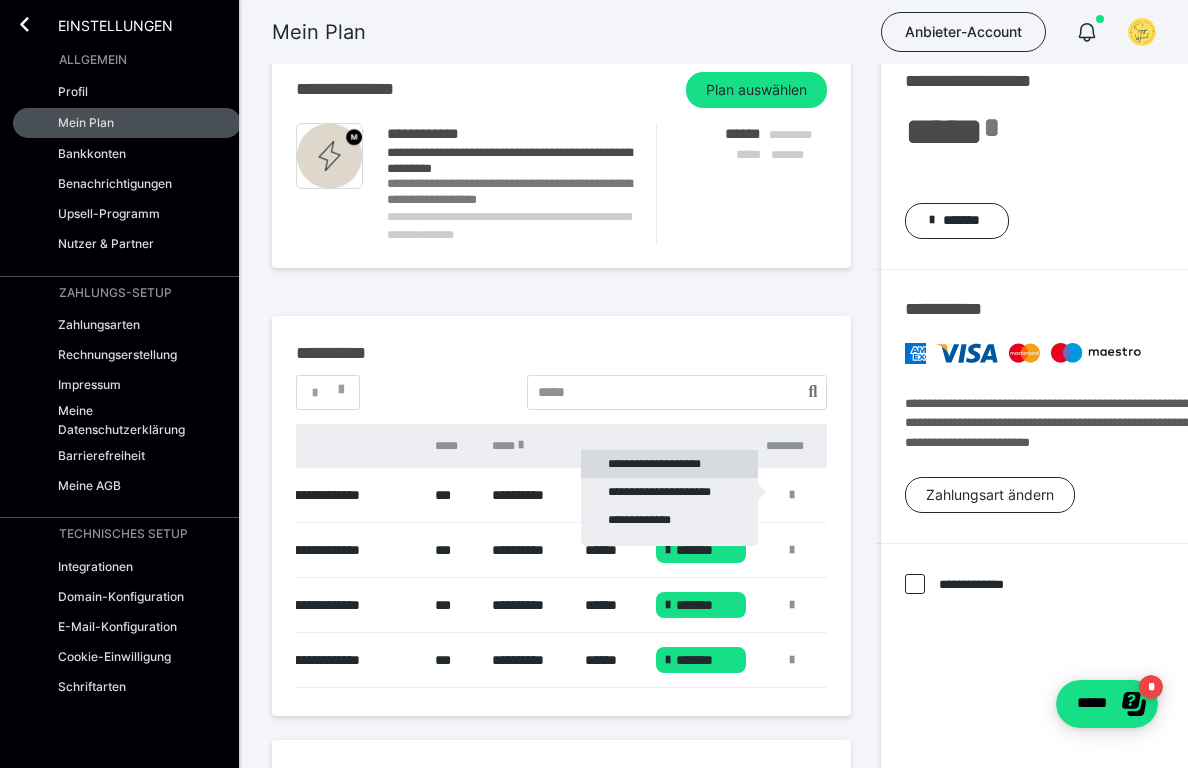 click on "**********" at bounding box center [669, 464] 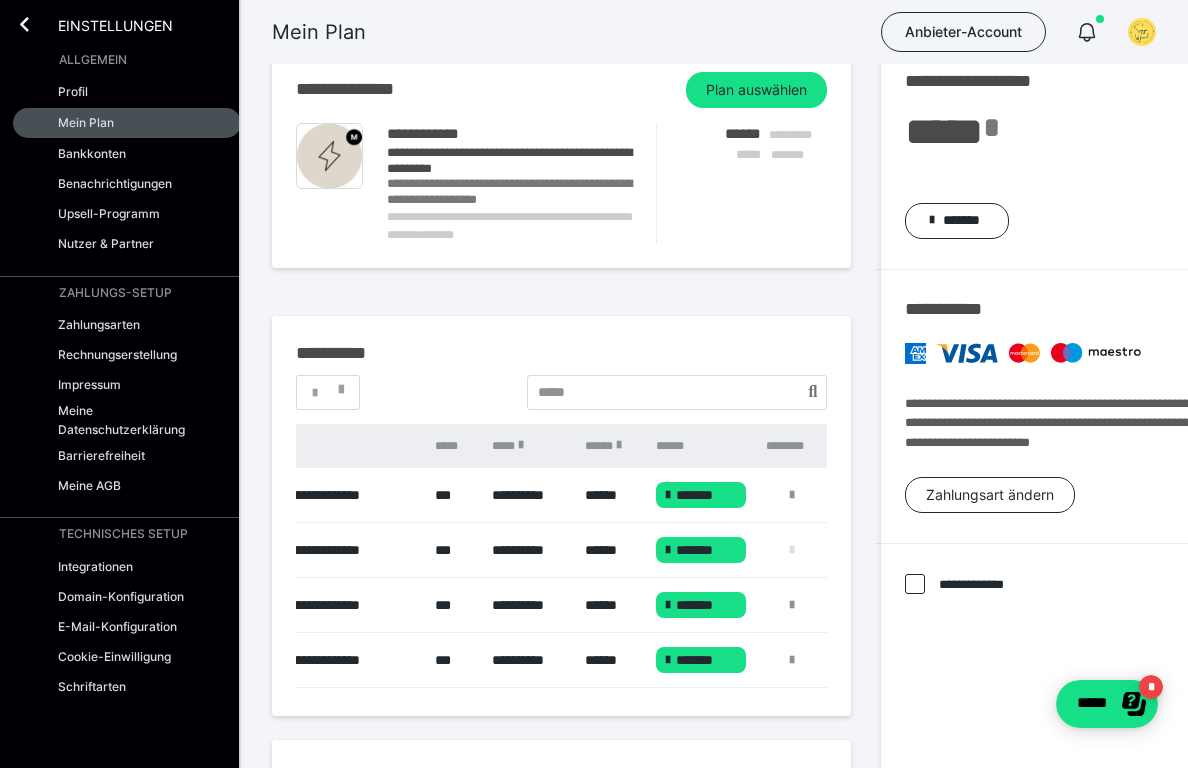 click at bounding box center (792, 550) 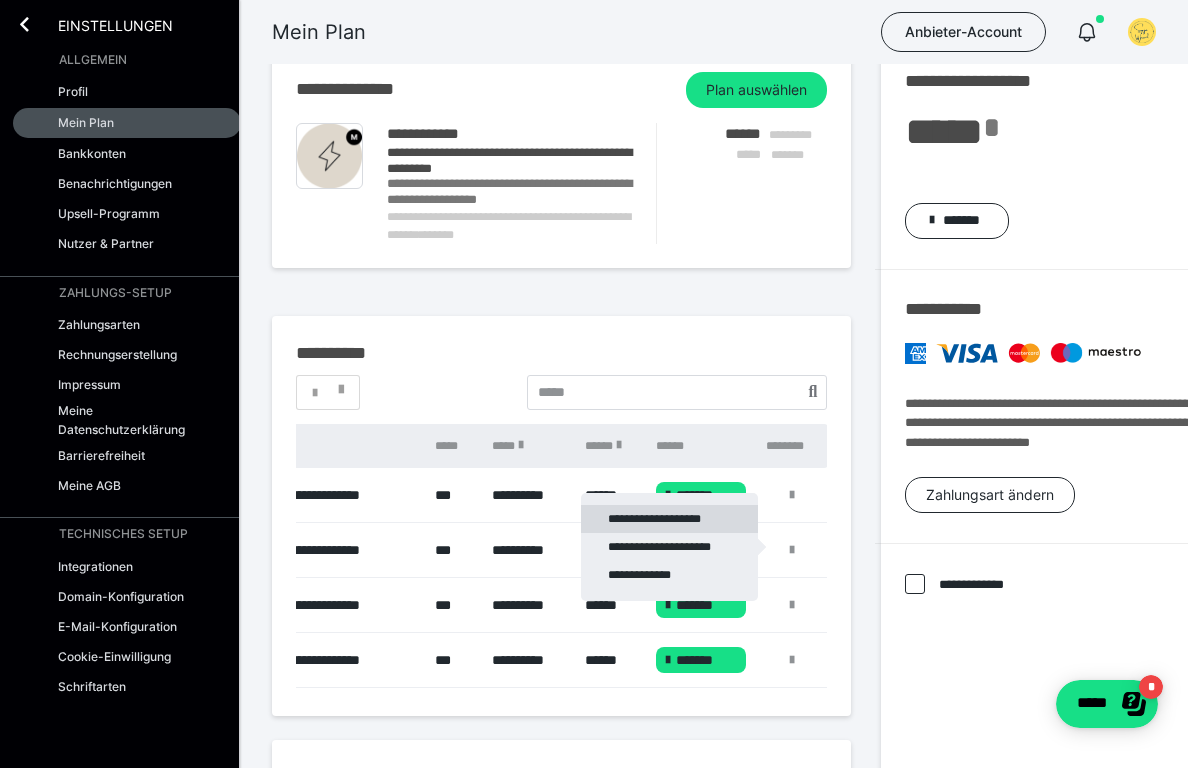 click on "**********" at bounding box center [669, 519] 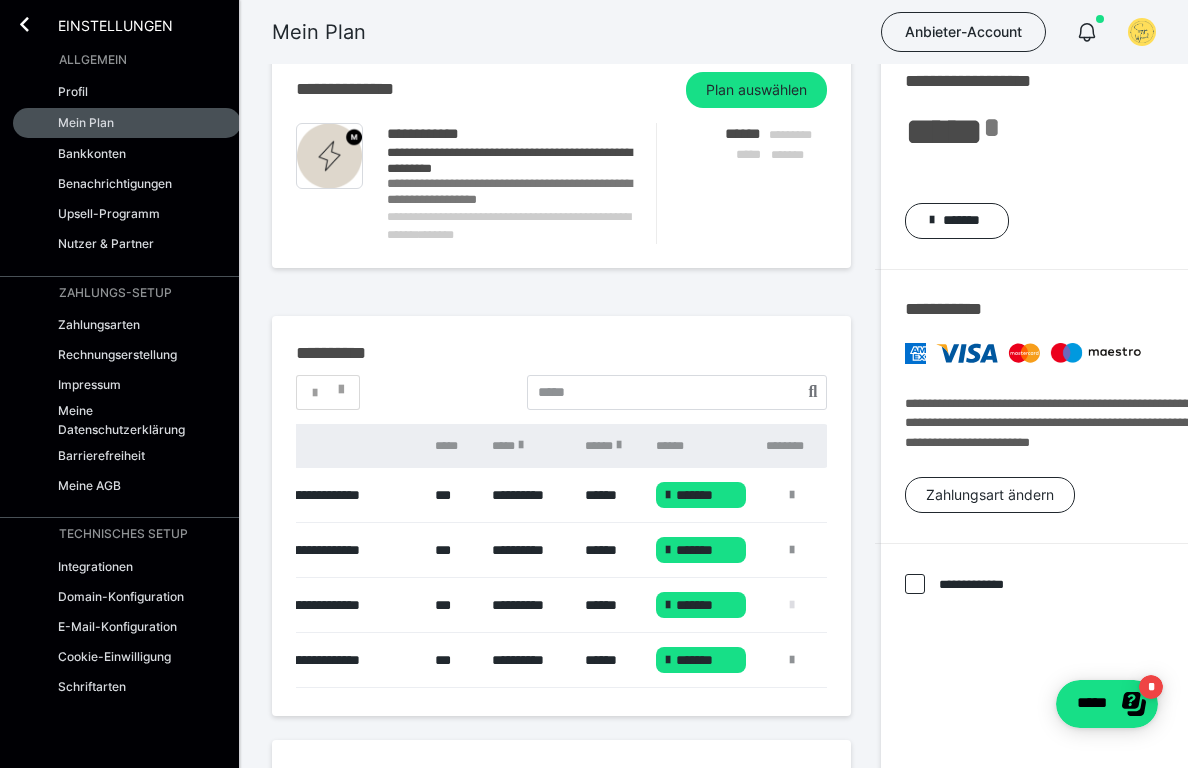 click at bounding box center [792, 605] 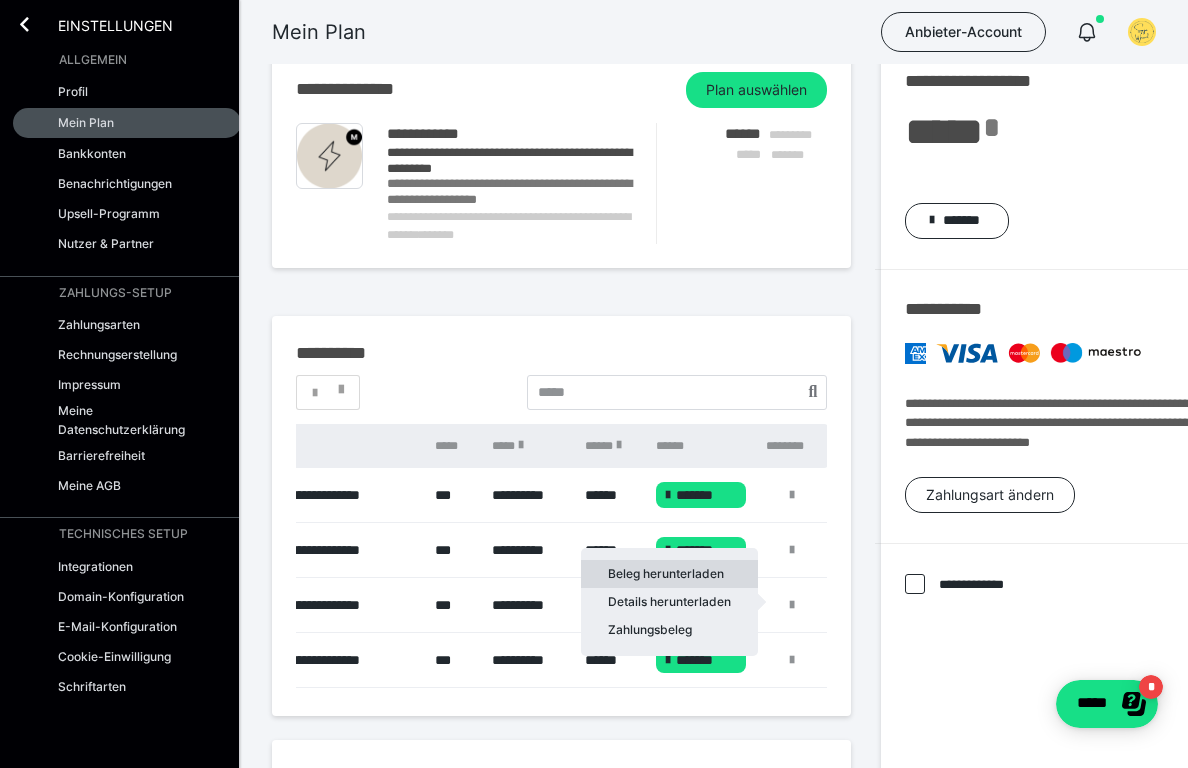 click on "Beleg herunterladen" at bounding box center [669, 574] 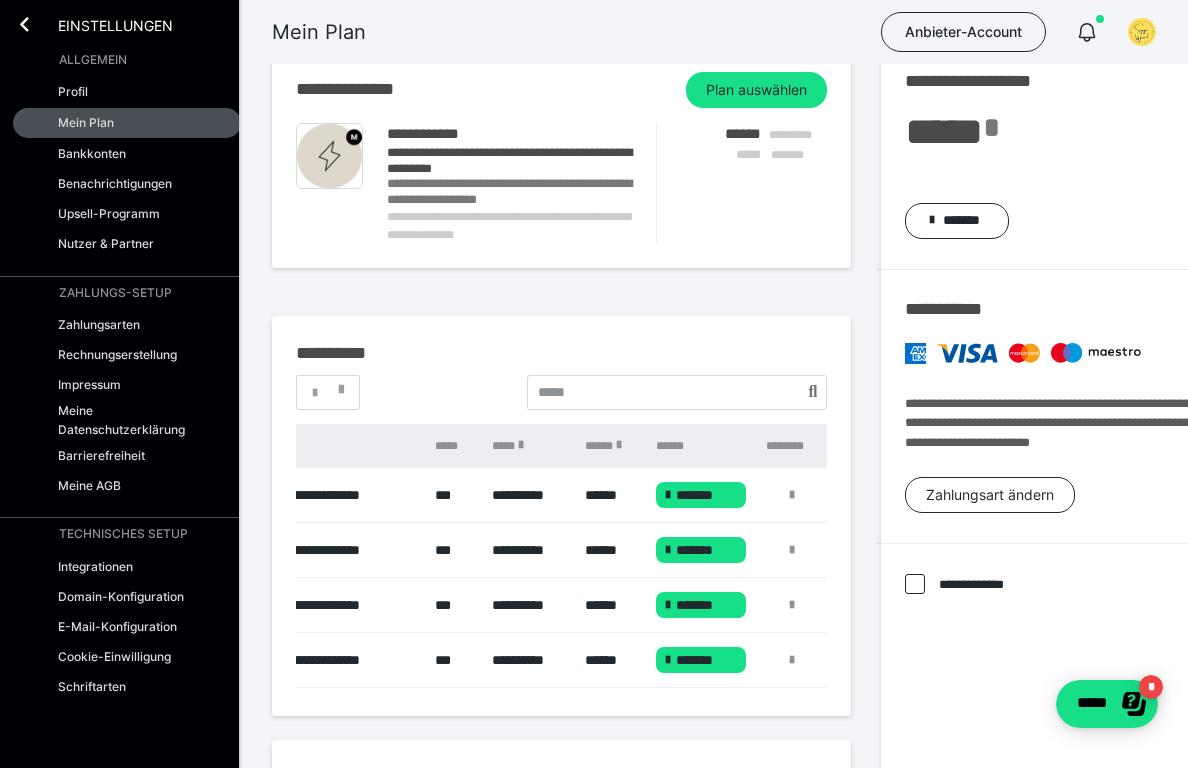 click on "Einstellungen" at bounding box center (101, 24) 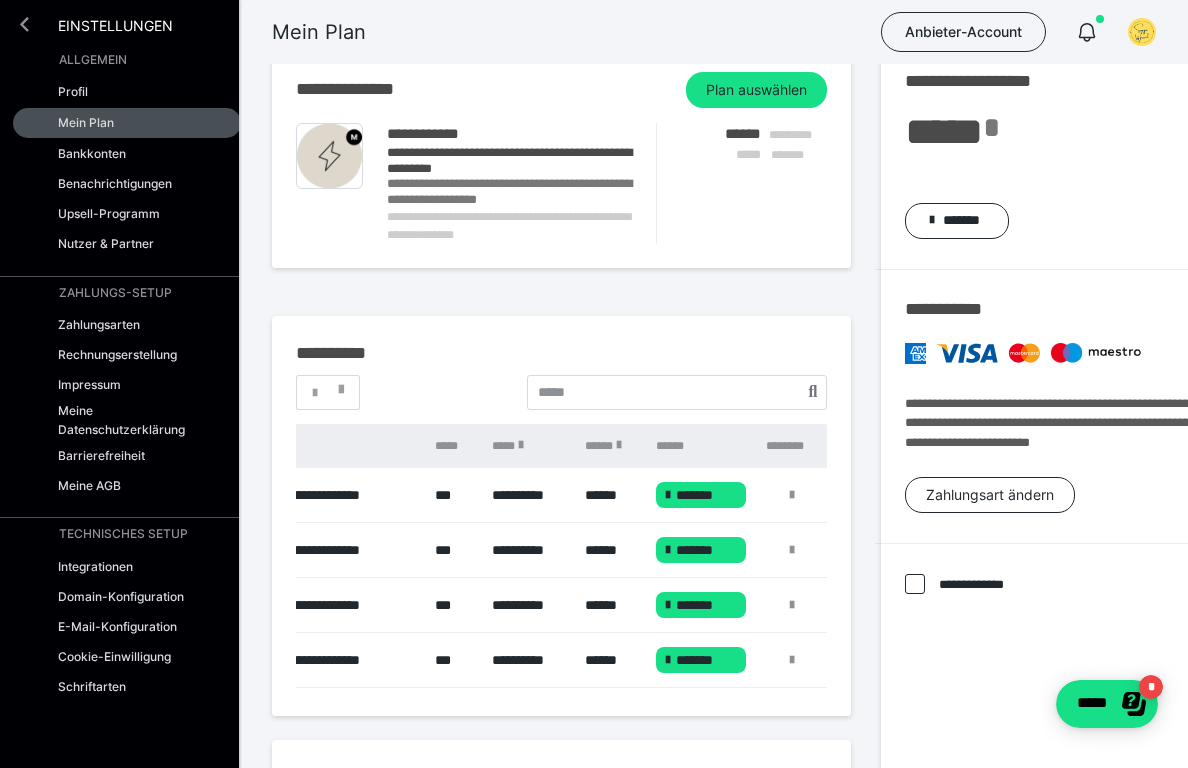 click at bounding box center (24, 24) 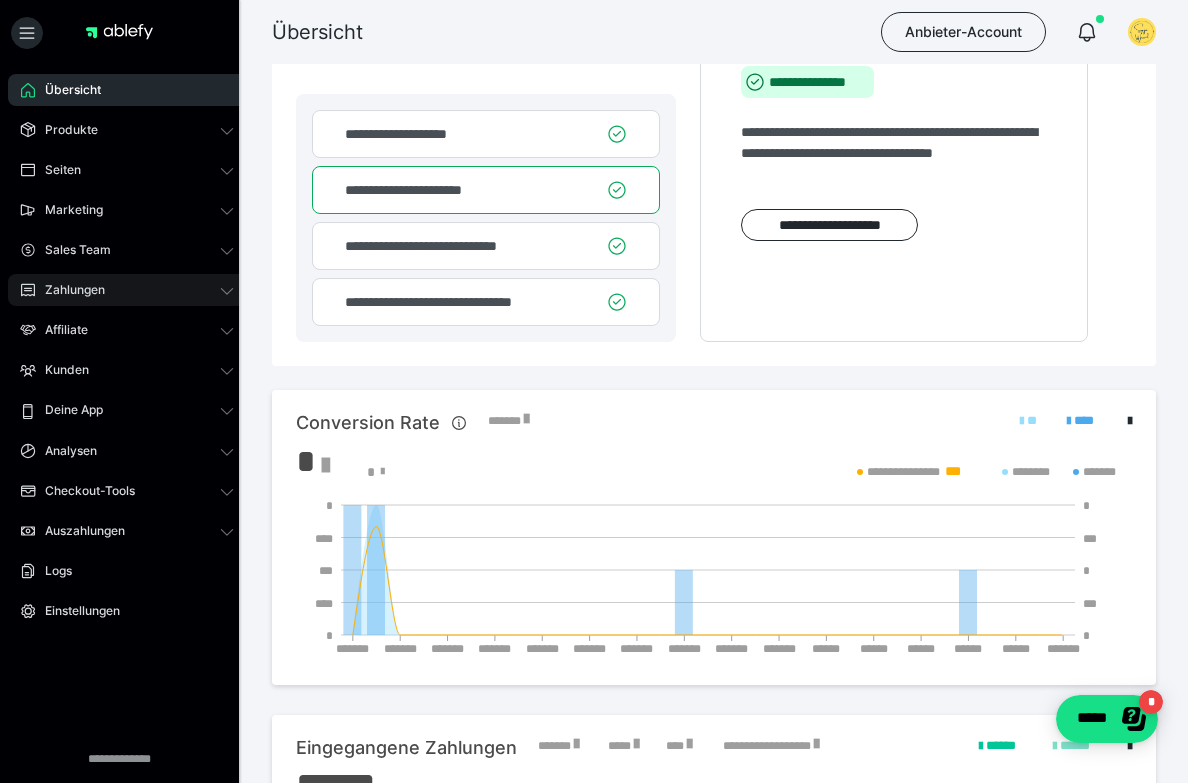 click on "Zahlungen" at bounding box center [68, 290] 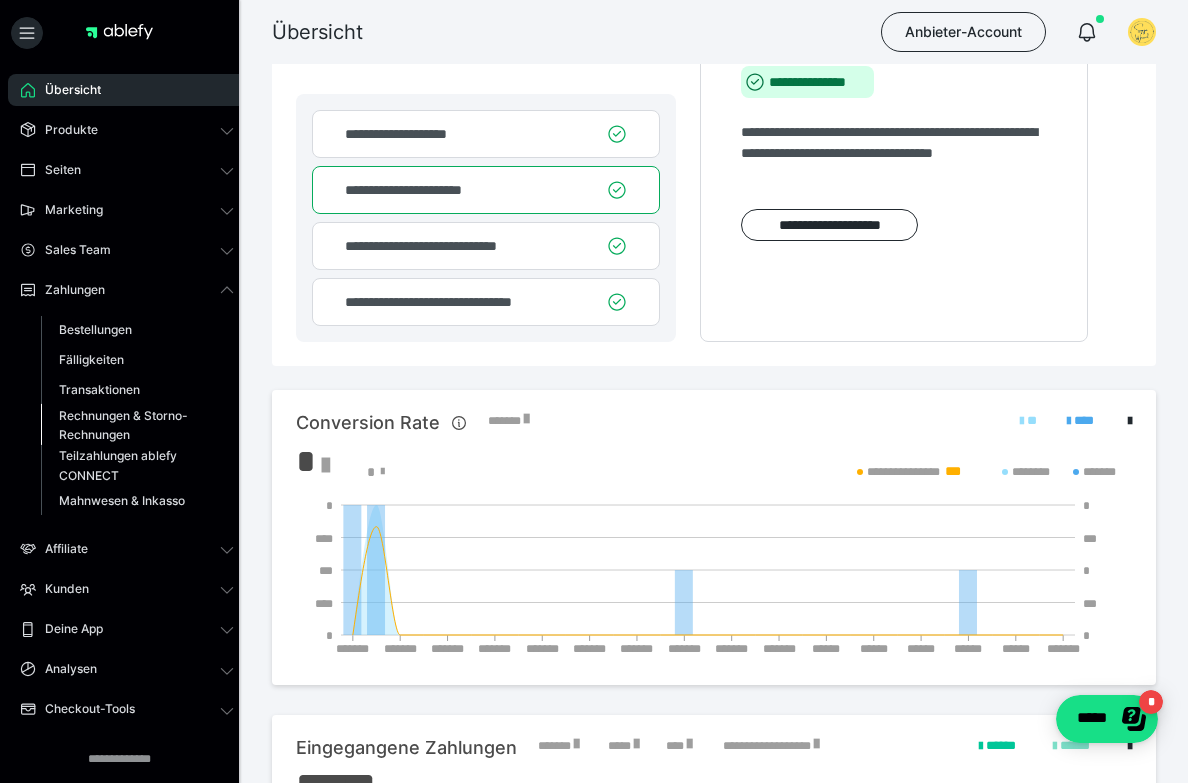 click on "Rechnungen & Storno-Rechnungen" at bounding box center (126, 425) 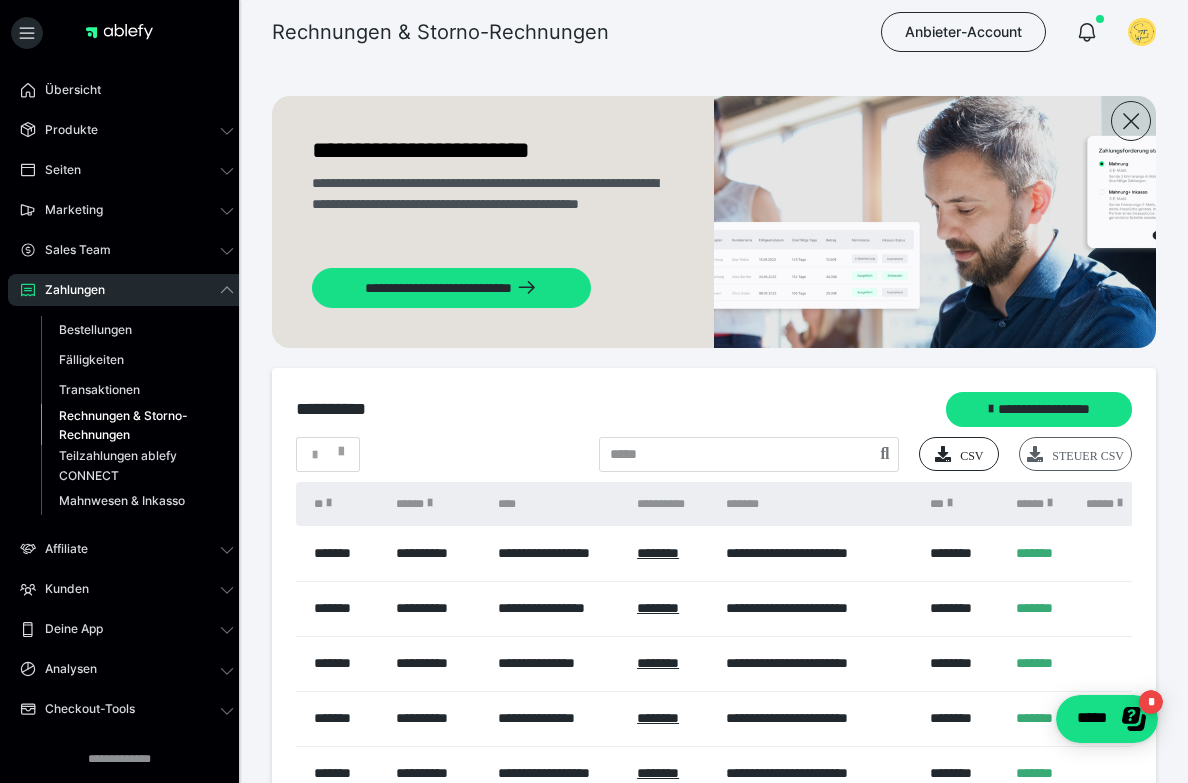 click on "Steuer CSV" at bounding box center (1075, 454) 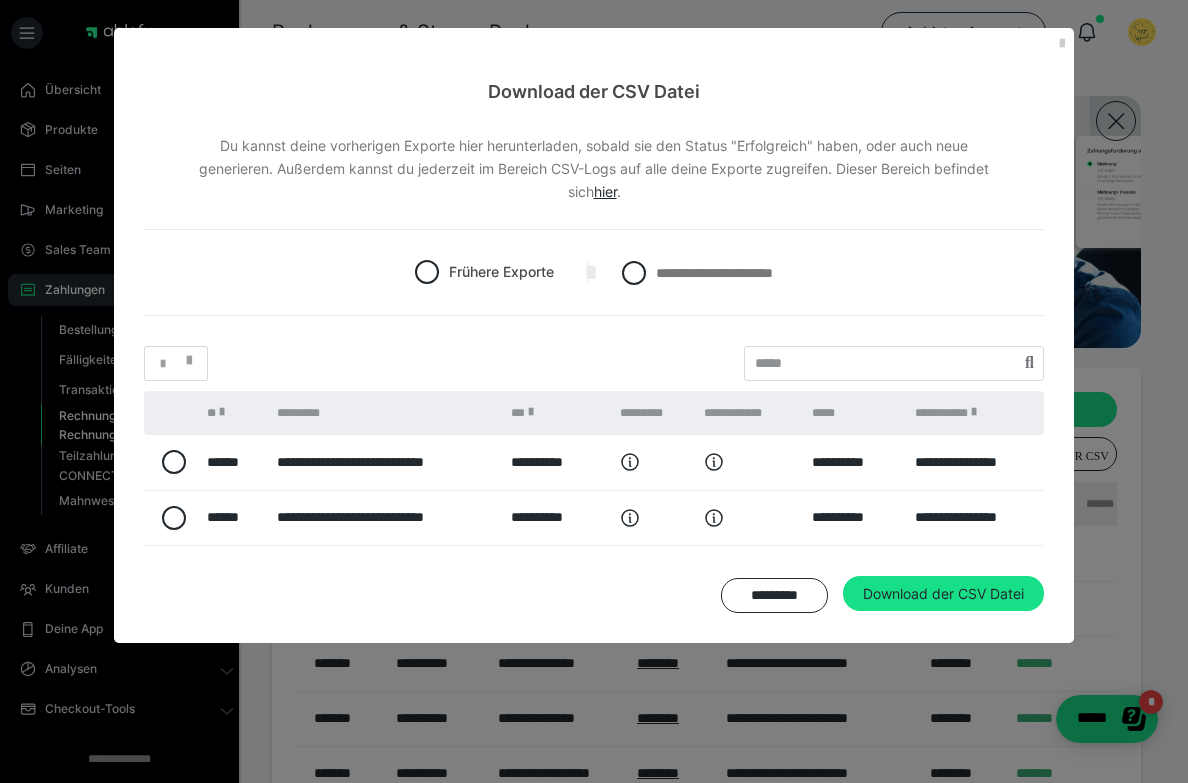 click on "**********" at bounding box center [853, 462] 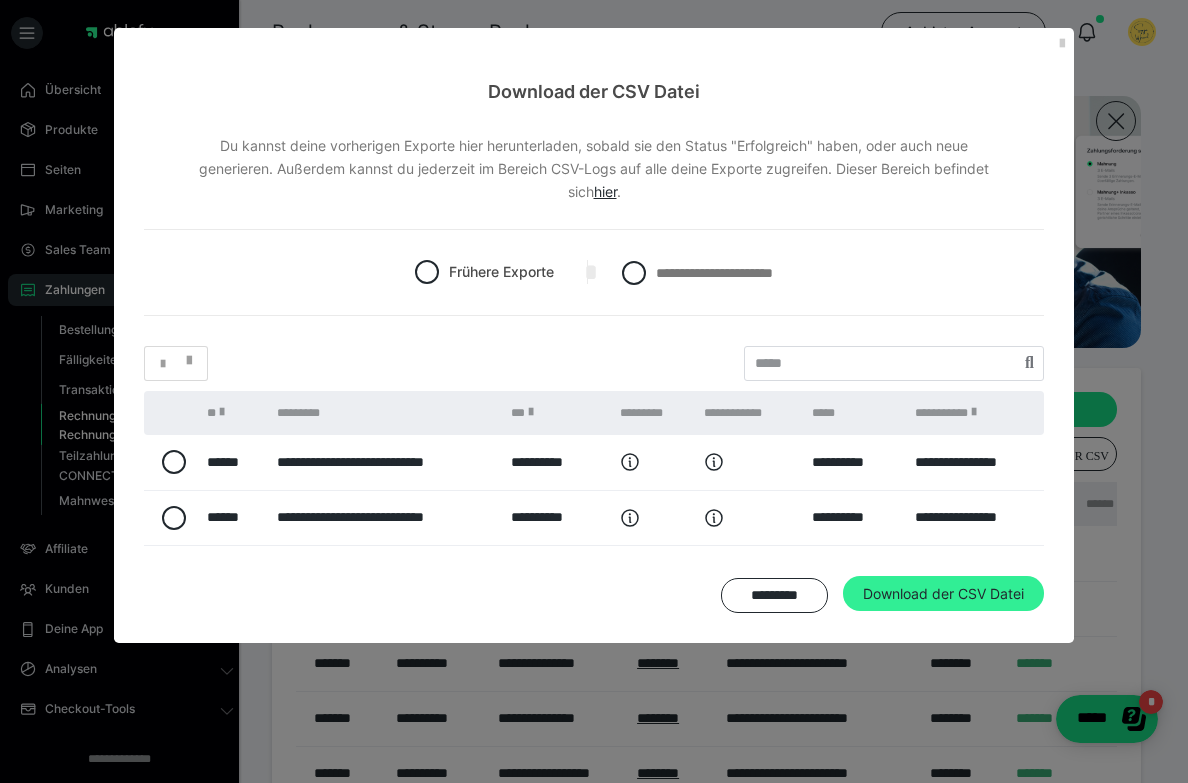 click on "Download der CSV Datei" at bounding box center (943, 594) 